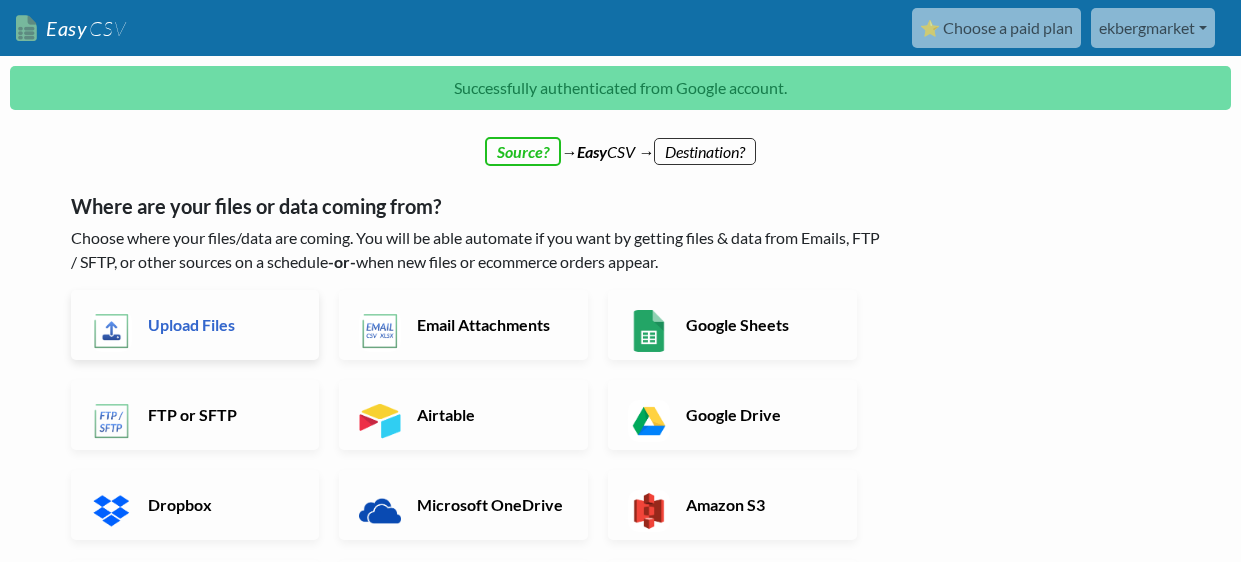 scroll, scrollTop: 0, scrollLeft: 0, axis: both 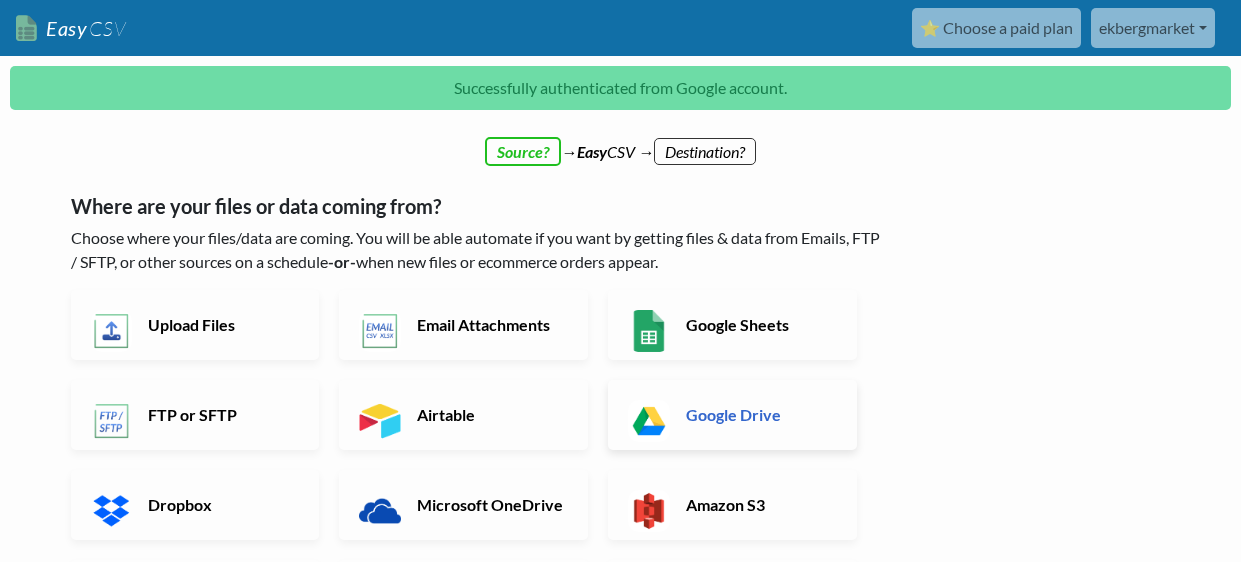 click on "Google Drive" at bounding box center [732, 415] 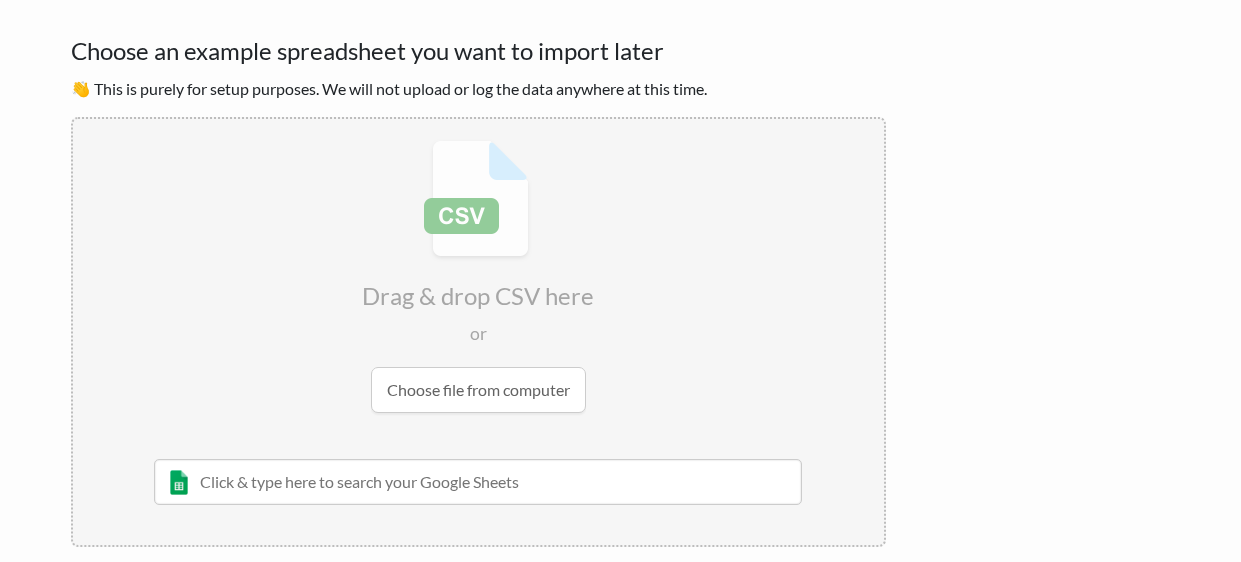 scroll, scrollTop: 295, scrollLeft: 0, axis: vertical 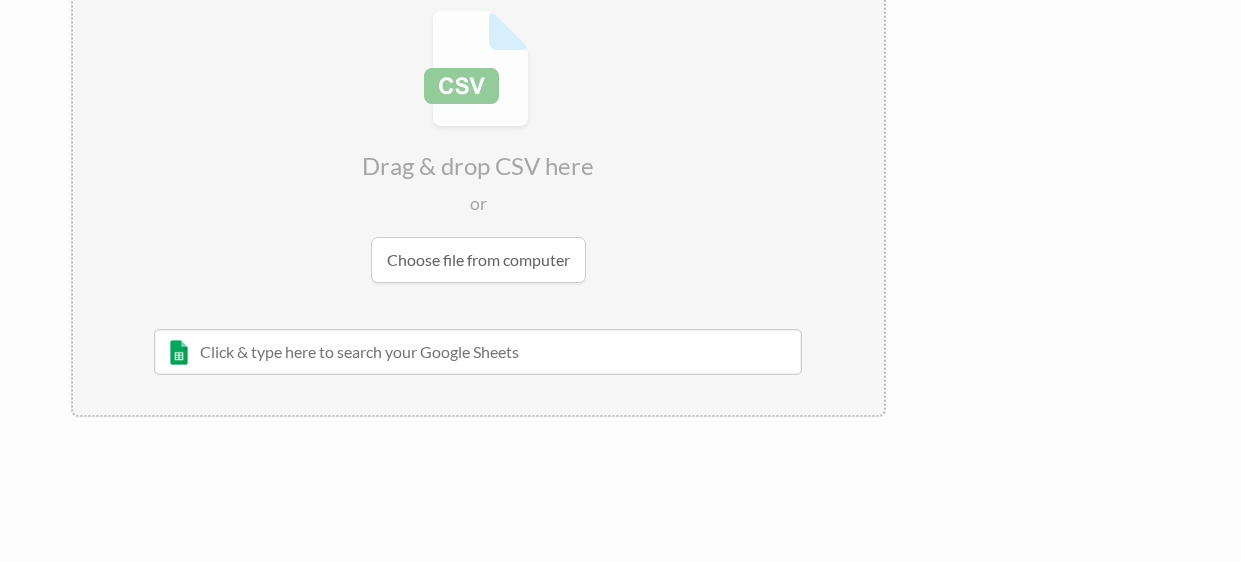click at bounding box center [478, 352] 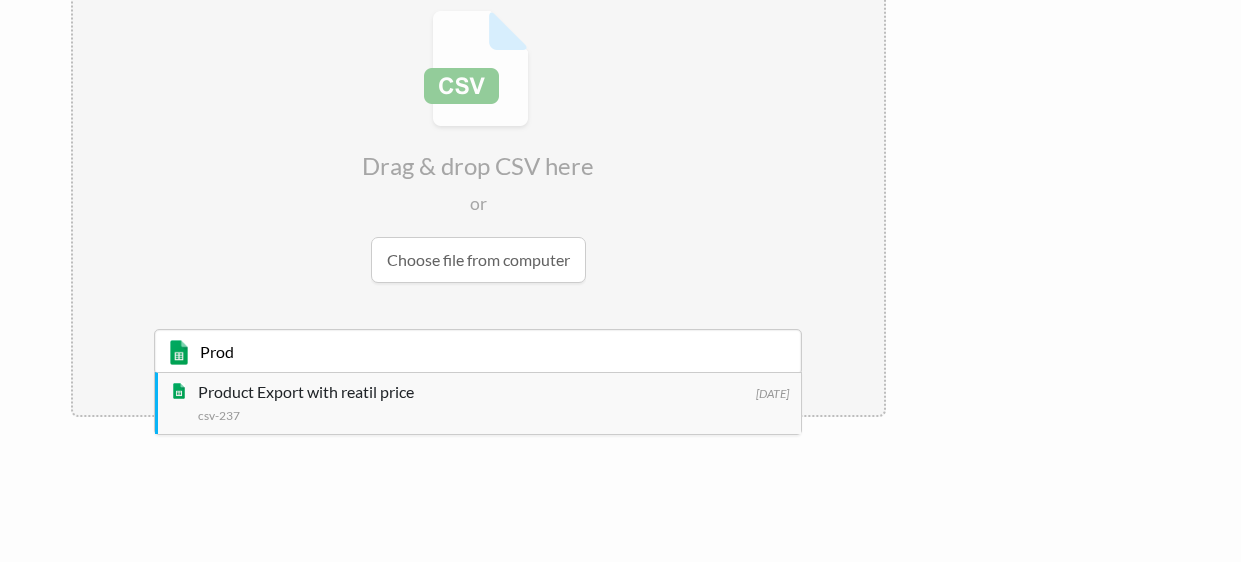 type on "Prod" 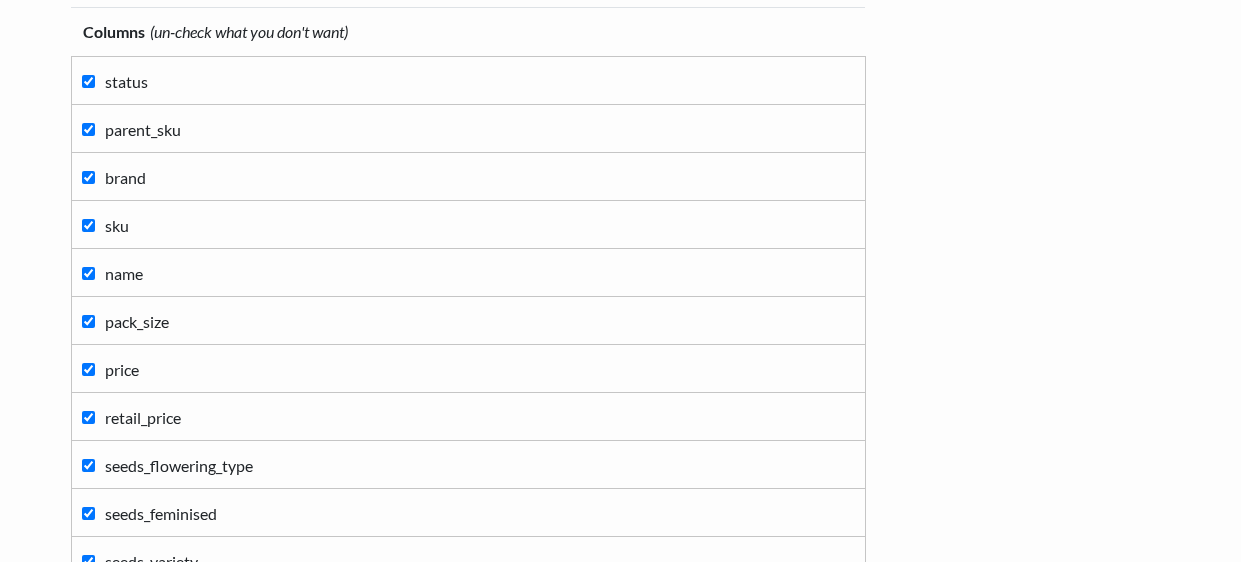 click on "price" at bounding box center (468, 368) 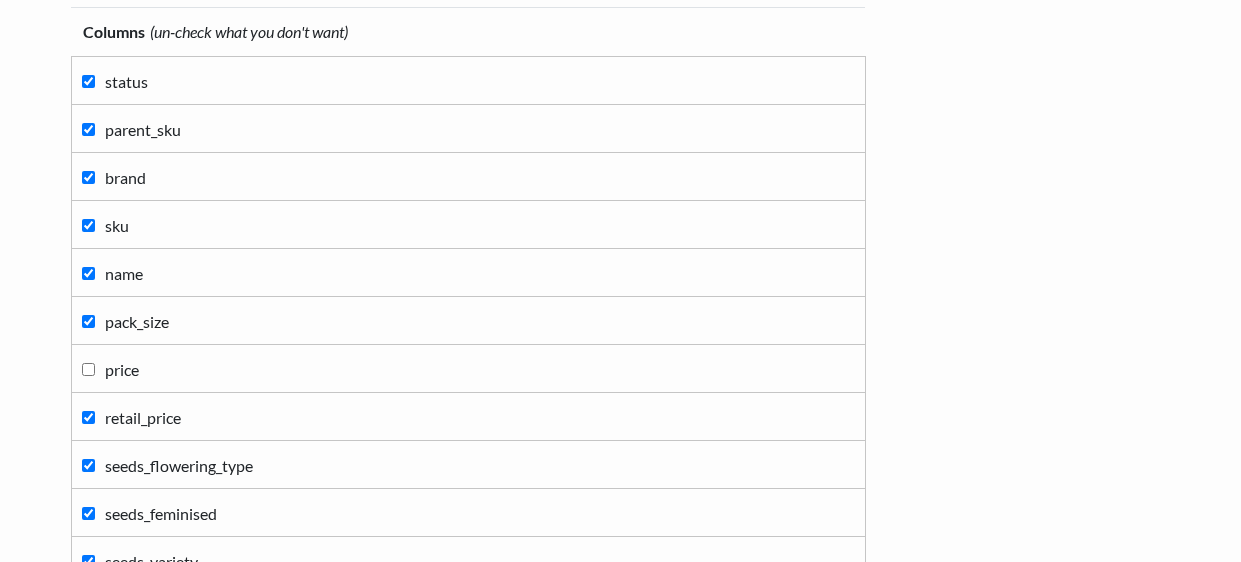 click on "price" at bounding box center [468, 368] 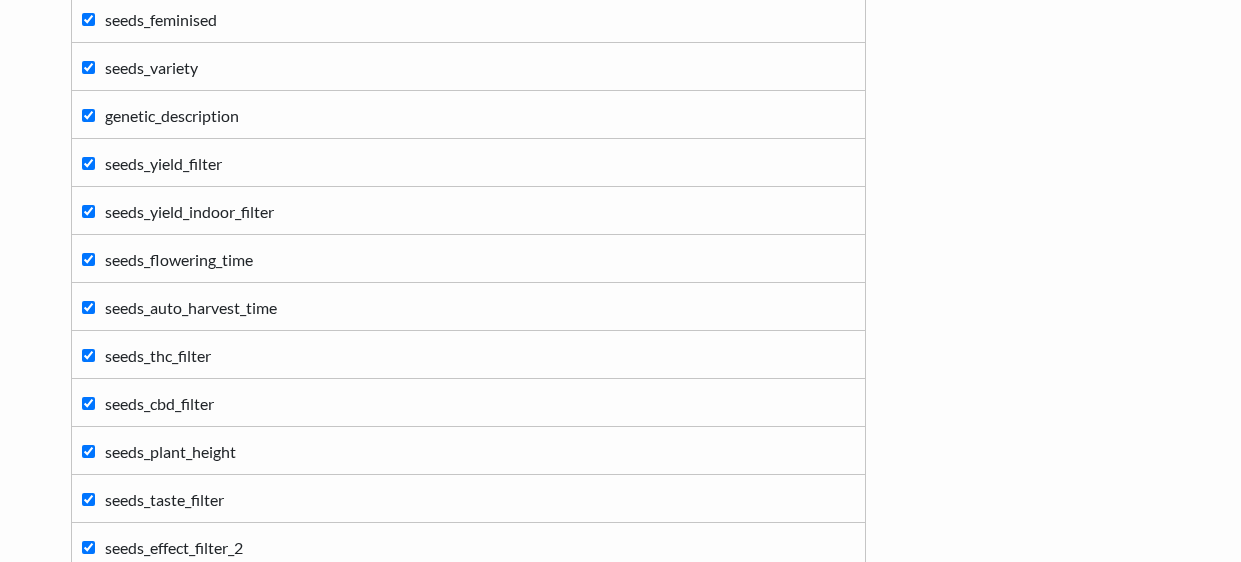 scroll, scrollTop: 1171, scrollLeft: 0, axis: vertical 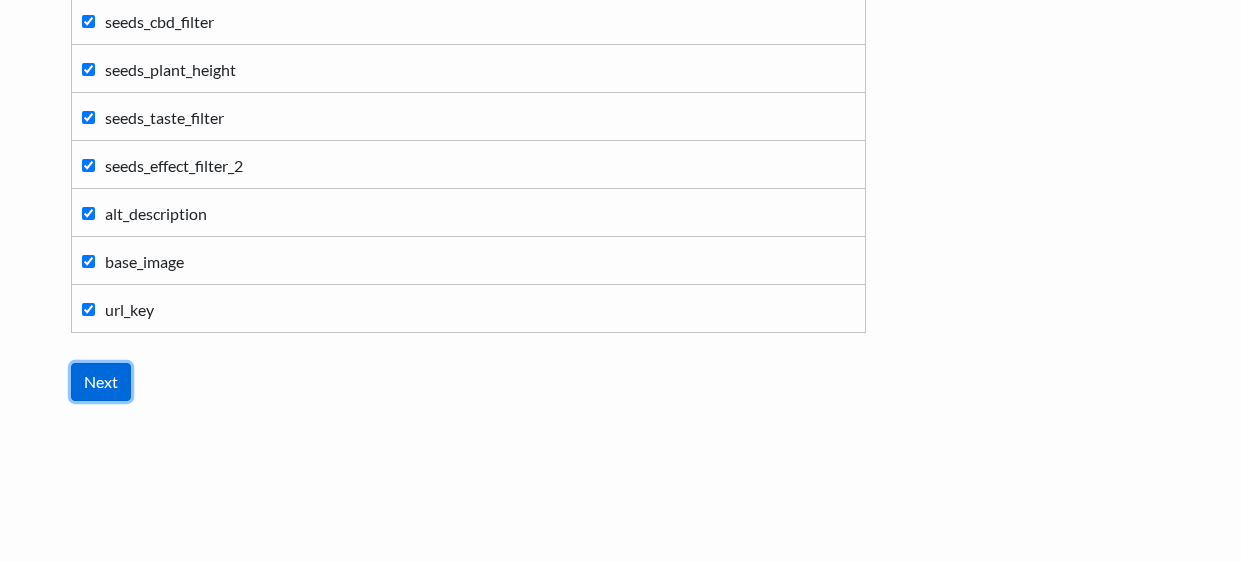 click on "Next" at bounding box center (101, 382) 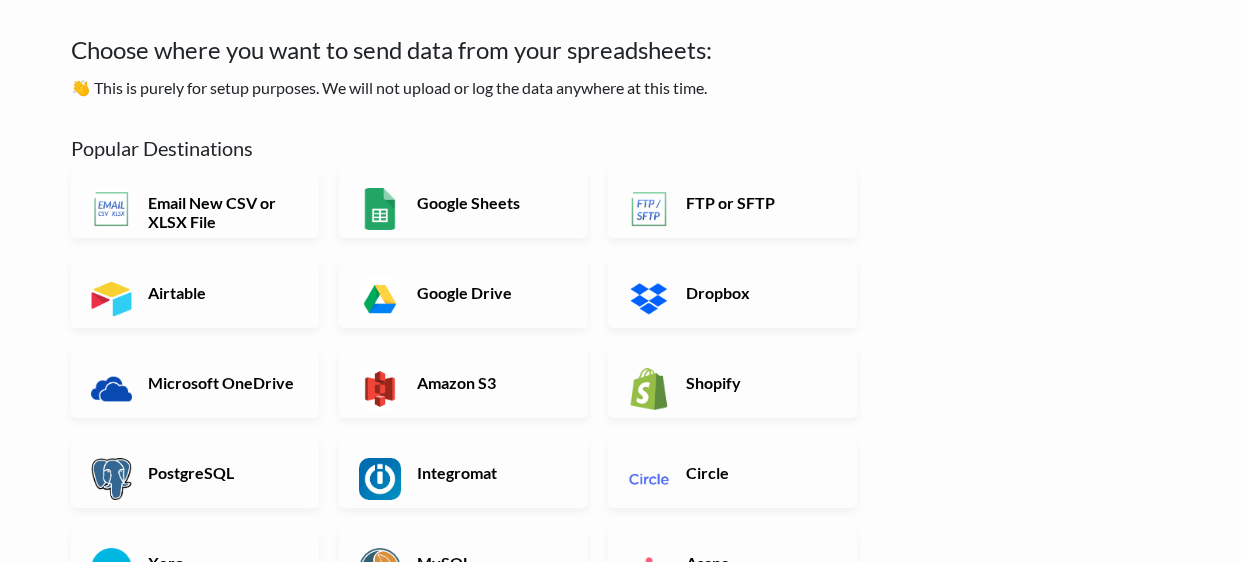 scroll, scrollTop: 188, scrollLeft: 0, axis: vertical 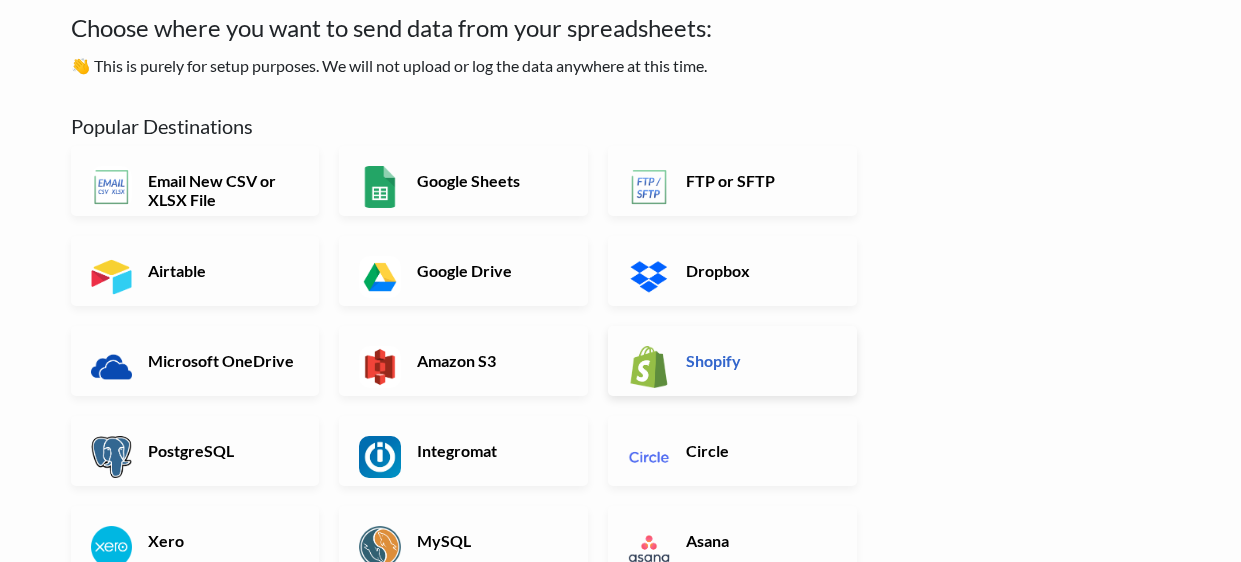 click on "Shopify" at bounding box center [759, 360] 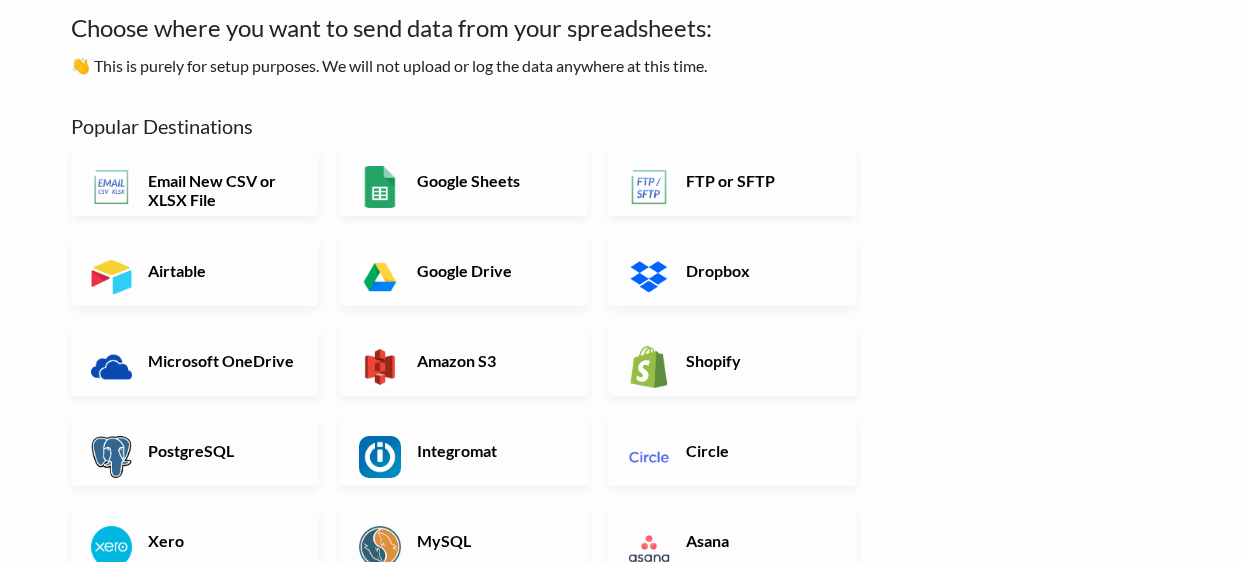 scroll, scrollTop: 158, scrollLeft: 0, axis: vertical 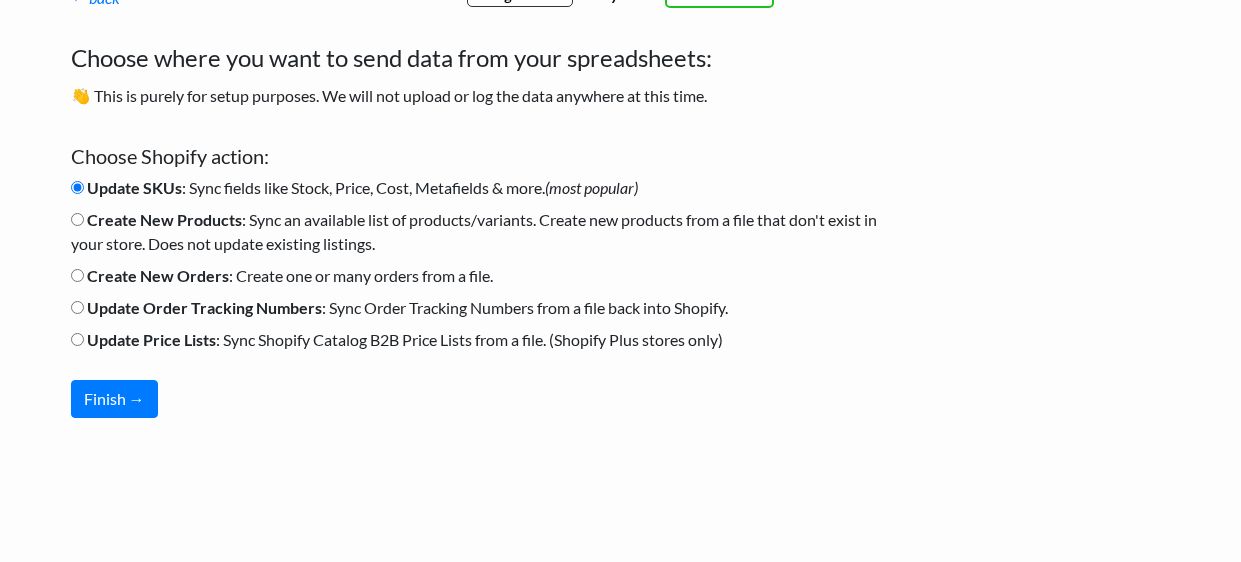 click on "Create New Products : Sync an available list of products/variants. Create new products from a file that don't exist in your store. Does not update existing listings." at bounding box center (77, 219) 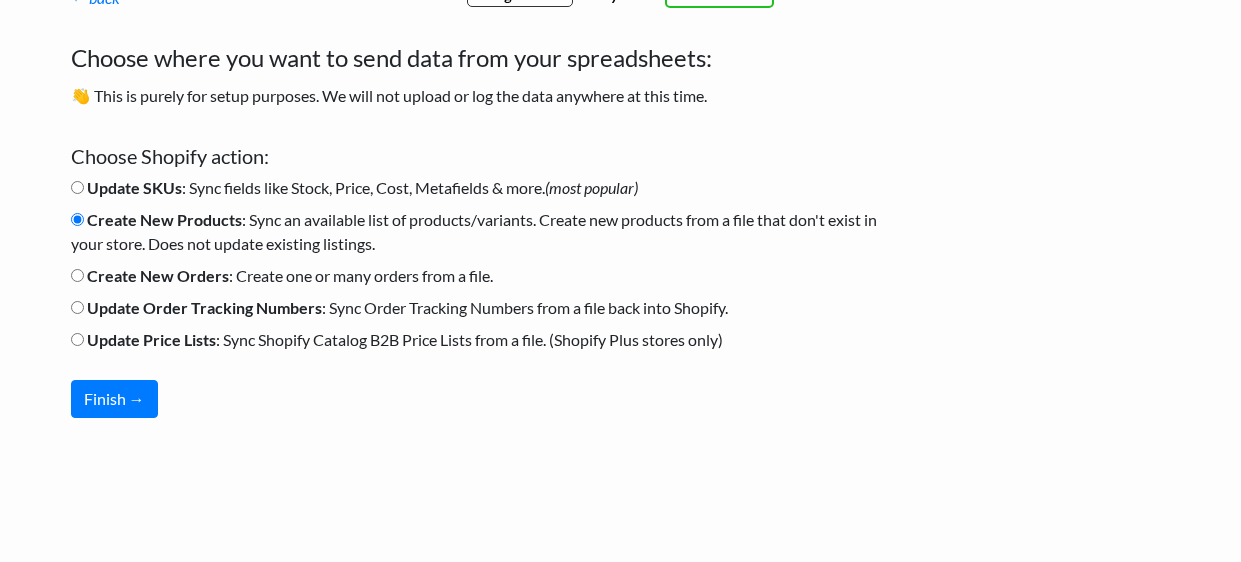 click on "Update SKUs : Sync fields like Stock, Price, Cost, Metafields & more.  (most popular)" at bounding box center (354, 188) 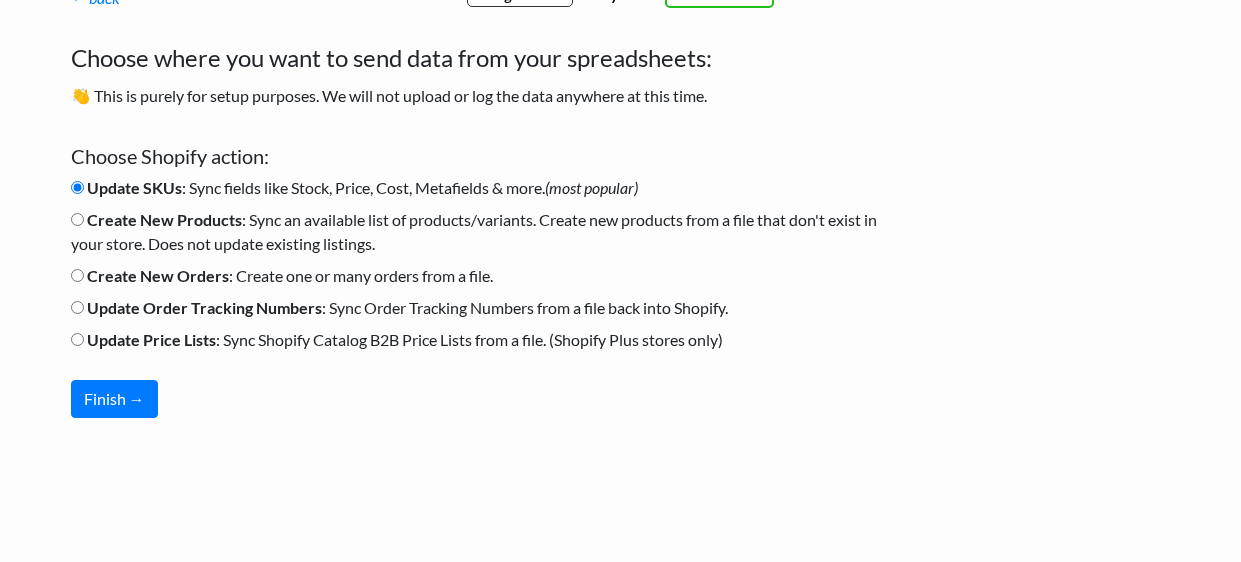 click on "Create New Products" at bounding box center (164, 219) 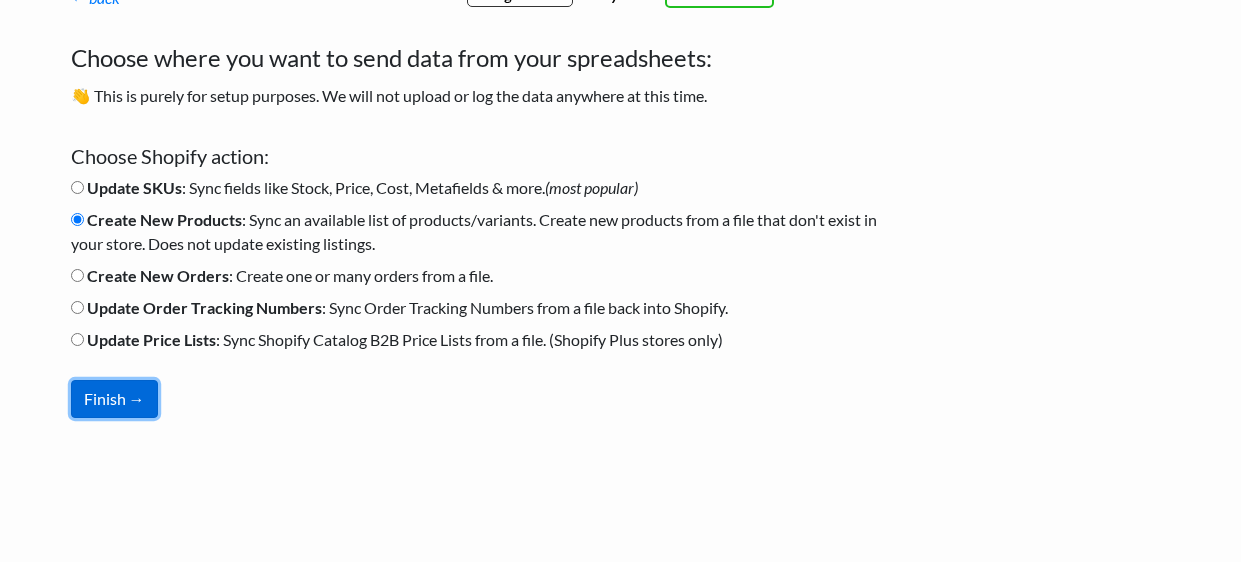 click on "Finish →" at bounding box center [114, 399] 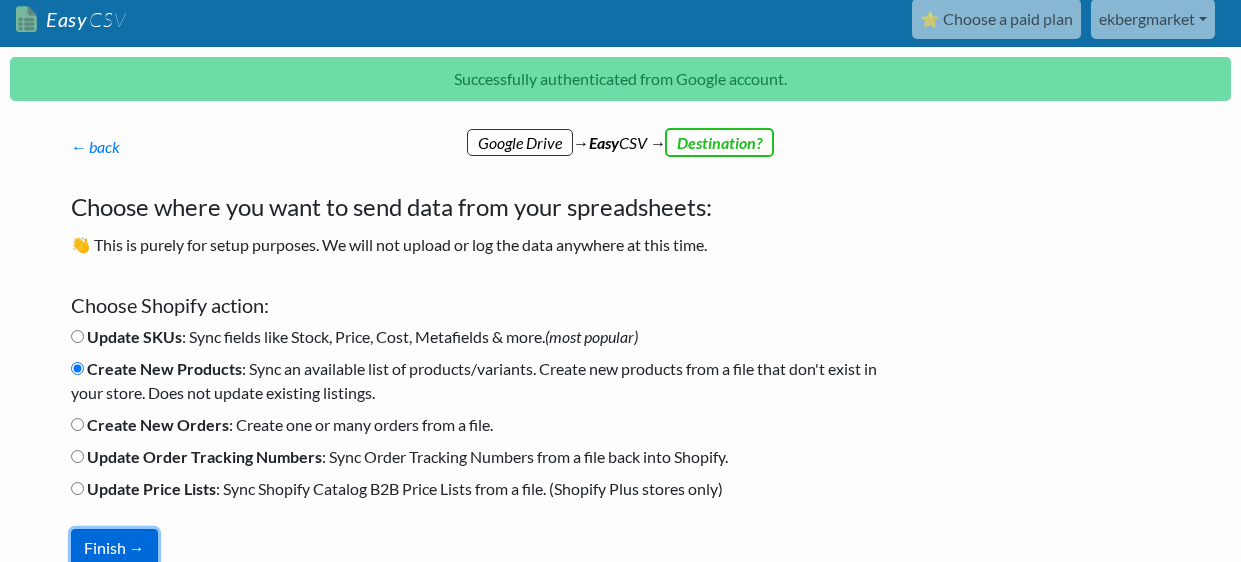 scroll, scrollTop: 0, scrollLeft: 0, axis: both 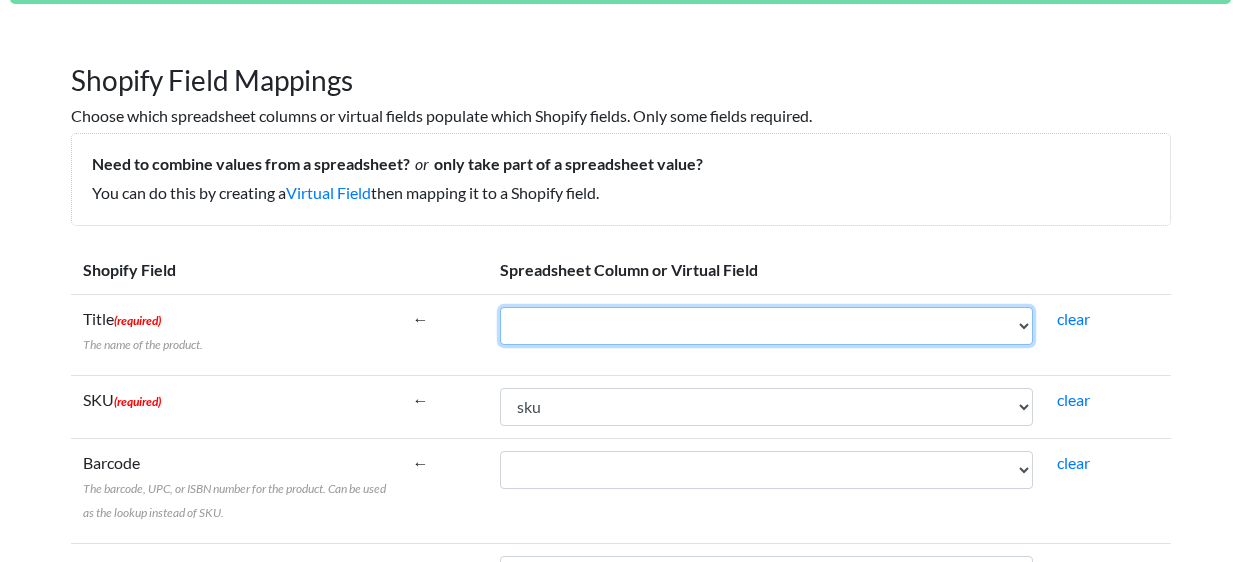 click on "status
parent_sku
brand
sku
name
pack_size
price
retail_price
seeds_flowering_type
seeds_feminised
seeds_variety
genetic_description
seeds_yield_filter
seeds_yield_indoor_filter
seeds_flowering_time
seeds_auto_harvest_time
seeds_thc_filter
seeds_cbd_filter
seeds_plant_height
seeds_taste_filter
seeds_effect_filter_2
alt_description
base_image
url_key" at bounding box center [766, 326] 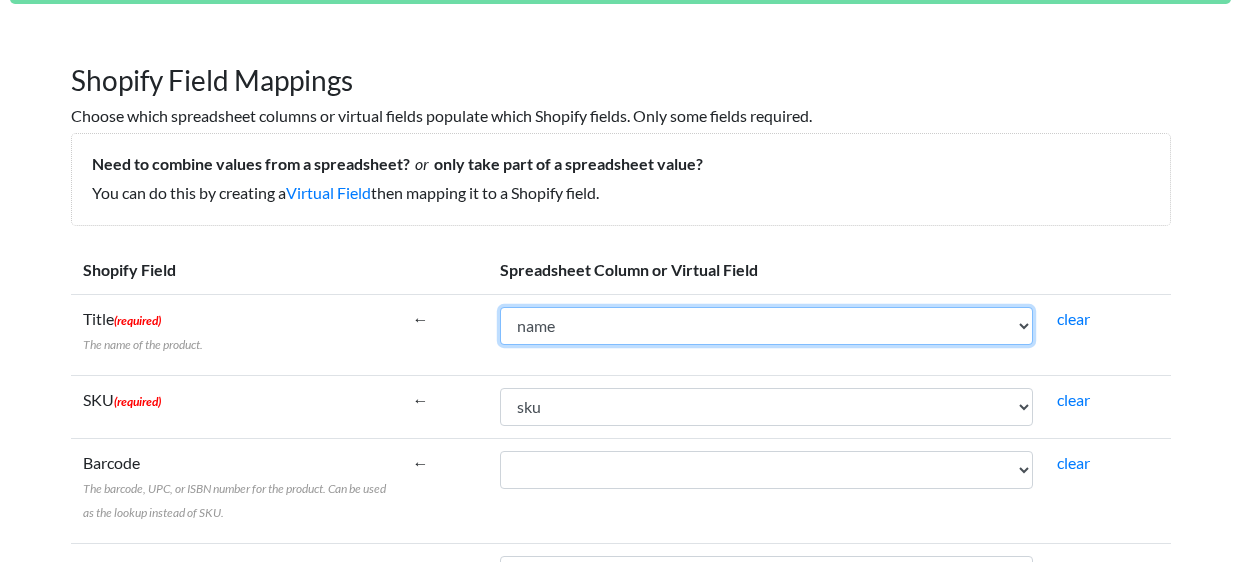 click on "status
parent_sku
brand
sku
name
pack_size
price
retail_price
seeds_flowering_type
seeds_feminised
seeds_variety
genetic_description
seeds_yield_filter
seeds_yield_indoor_filter
seeds_flowering_time
seeds_auto_harvest_time
seeds_thc_filter
seeds_cbd_filter
seeds_plant_height
seeds_taste_filter
seeds_effect_filter_2
alt_description
base_image
url_key" at bounding box center (766, 326) 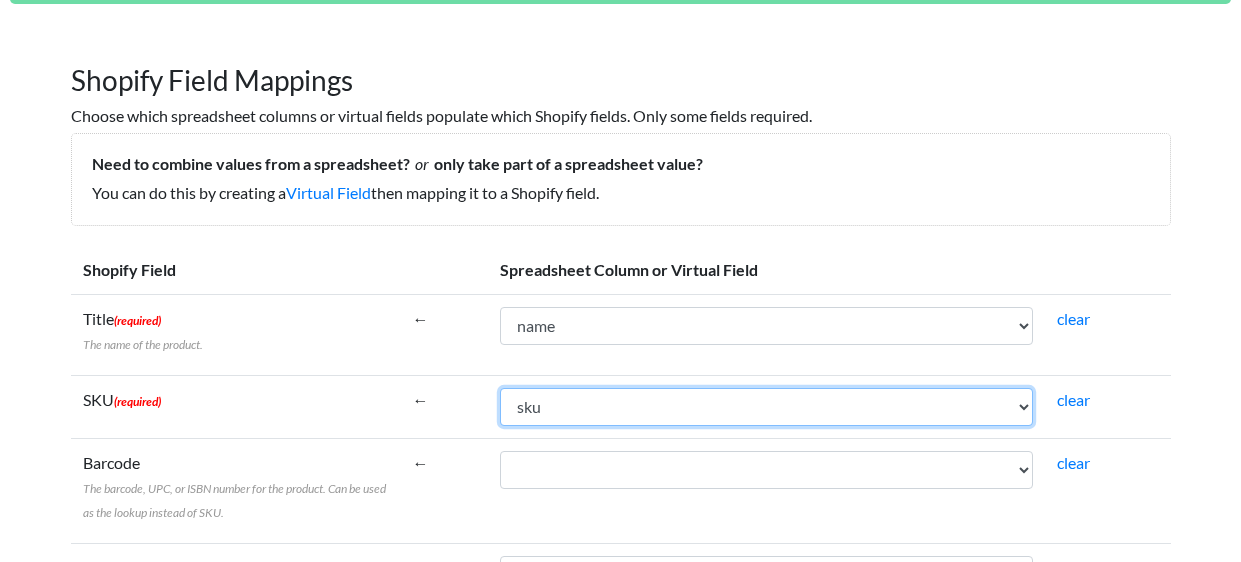 click on "status
parent_sku
brand
sku
name
pack_size
price
retail_price
seeds_flowering_type
seeds_feminised
seeds_variety
genetic_description
seeds_yield_filter
seeds_yield_indoor_filter
seeds_flowering_time
seeds_auto_harvest_time
seeds_thc_filter
seeds_cbd_filter
seeds_plant_height
seeds_taste_filter
seeds_effect_filter_2
alt_description
base_image
url_key" at bounding box center (766, 407) 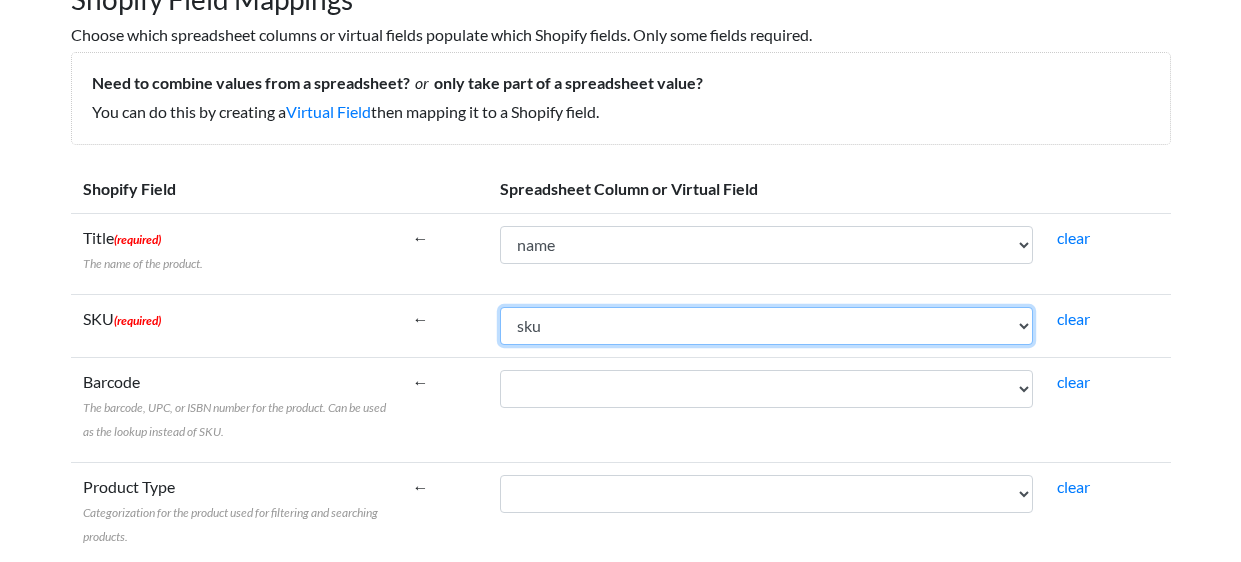 scroll, scrollTop: 224, scrollLeft: 0, axis: vertical 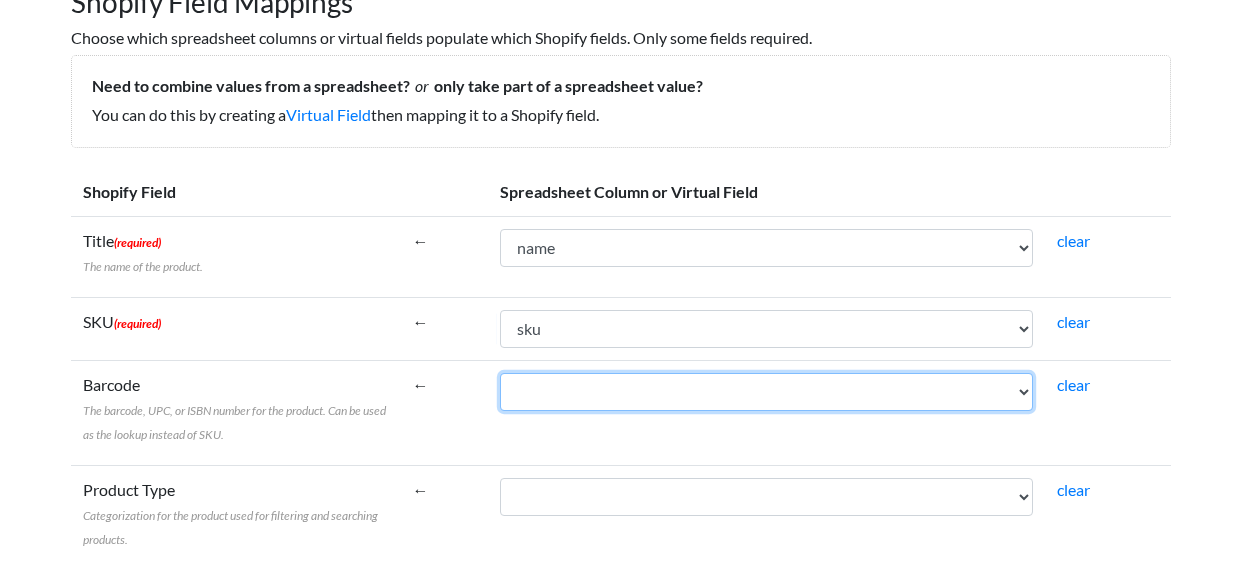 click on "status
parent_sku
brand
sku
name
pack_size
price
retail_price
seeds_flowering_type
seeds_feminised
seeds_variety
genetic_description
seeds_yield_filter
seeds_yield_indoor_filter
seeds_flowering_time
seeds_auto_harvest_time
seeds_thc_filter
seeds_cbd_filter
seeds_plant_height
seeds_taste_filter
seeds_effect_filter_2
alt_description
base_image
url_key" at bounding box center (766, 392) 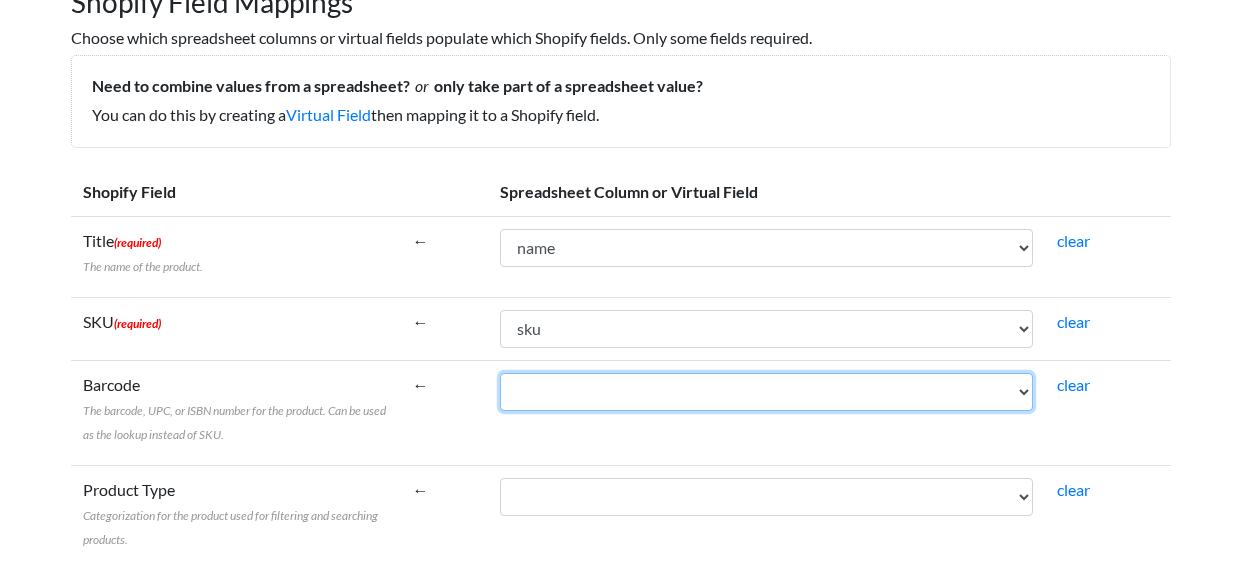 select on "cr_727341" 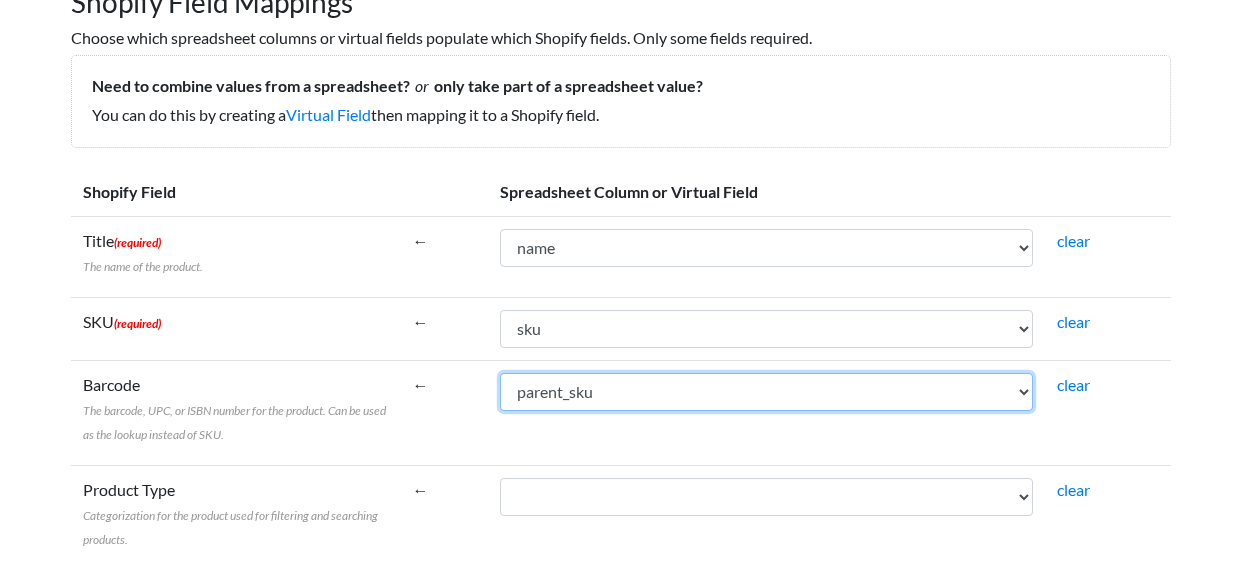 click on "status
parent_sku
brand
sku
name
pack_size
price
retail_price
seeds_flowering_type
seeds_feminised
seeds_variety
genetic_description
seeds_yield_filter
seeds_yield_indoor_filter
seeds_flowering_time
seeds_auto_harvest_time
seeds_thc_filter
seeds_cbd_filter
seeds_plant_height
seeds_taste_filter
seeds_effect_filter_2
alt_description
base_image
url_key" at bounding box center (766, 392) 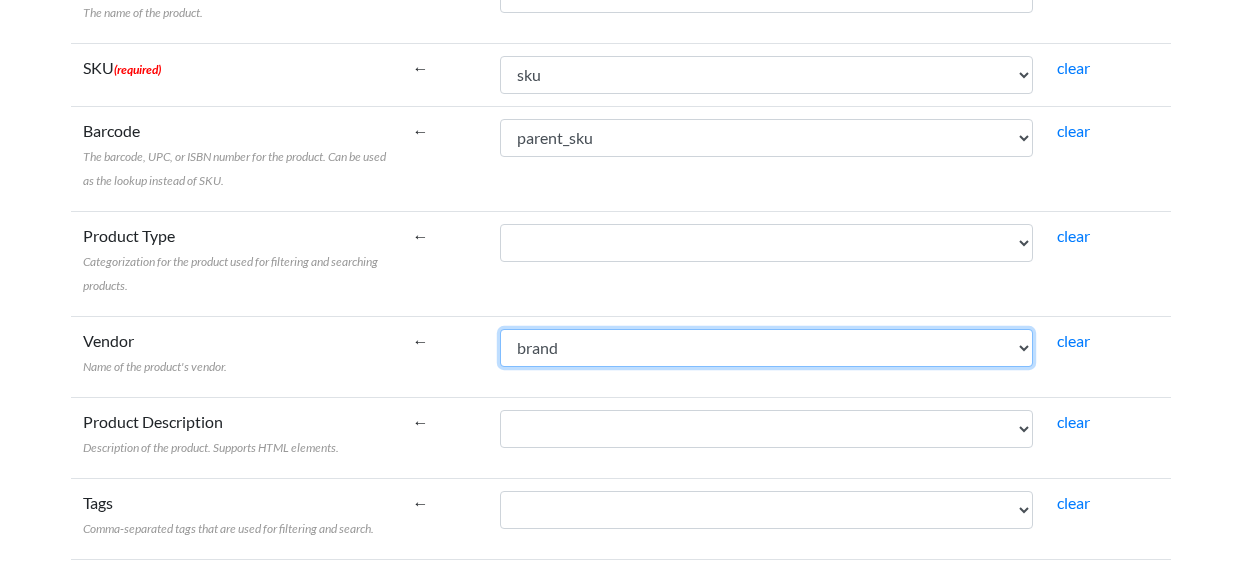 click on "status
parent_sku
brand
sku
name
pack_size
price
retail_price
seeds_flowering_type
seeds_feminised
seeds_variety
genetic_description
seeds_yield_filter
seeds_yield_indoor_filter
seeds_flowering_time
seeds_auto_harvest_time
seeds_thc_filter
seeds_cbd_filter
seeds_plant_height
seeds_taste_filter
seeds_effect_filter_2
alt_description
base_image
url_key" at bounding box center (766, 348) 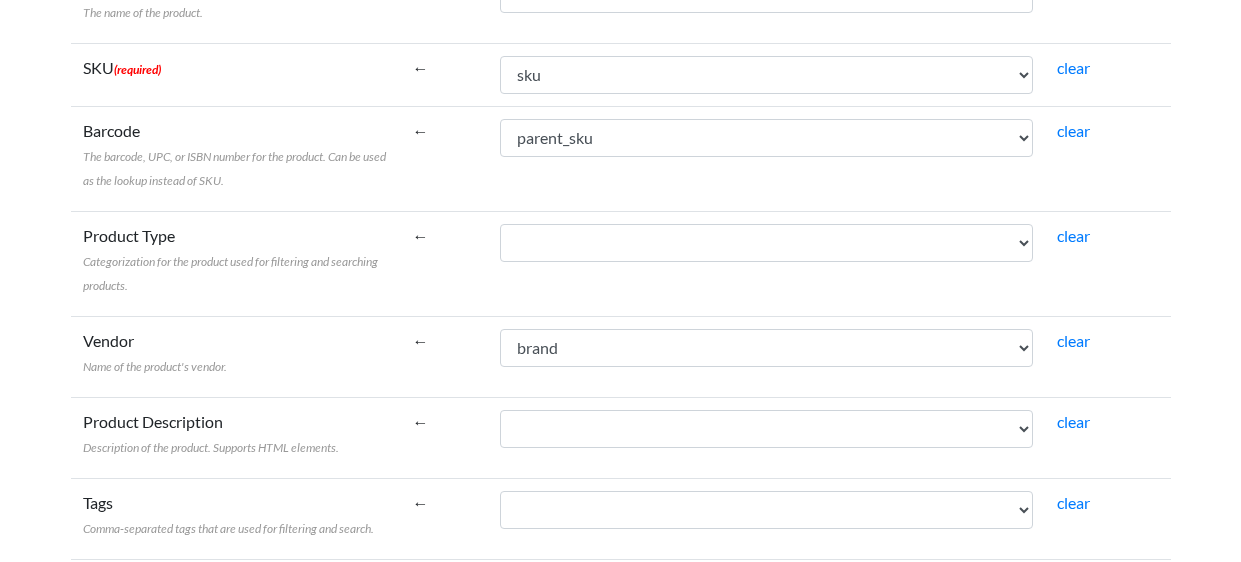click on "←" at bounding box center (445, 356) 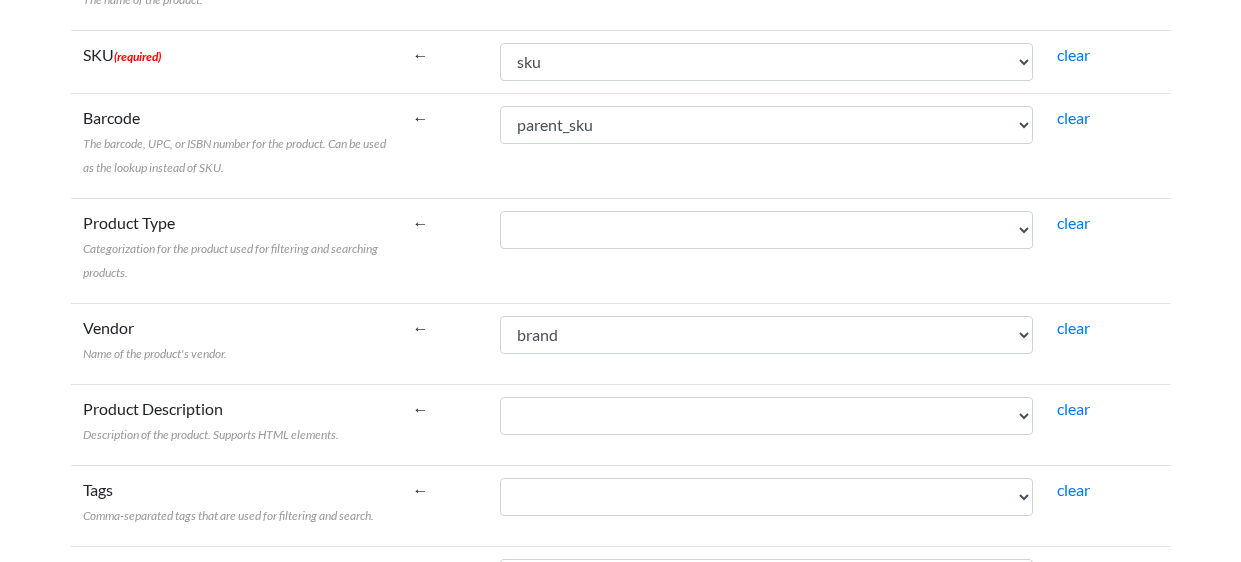 scroll, scrollTop: 509, scrollLeft: 0, axis: vertical 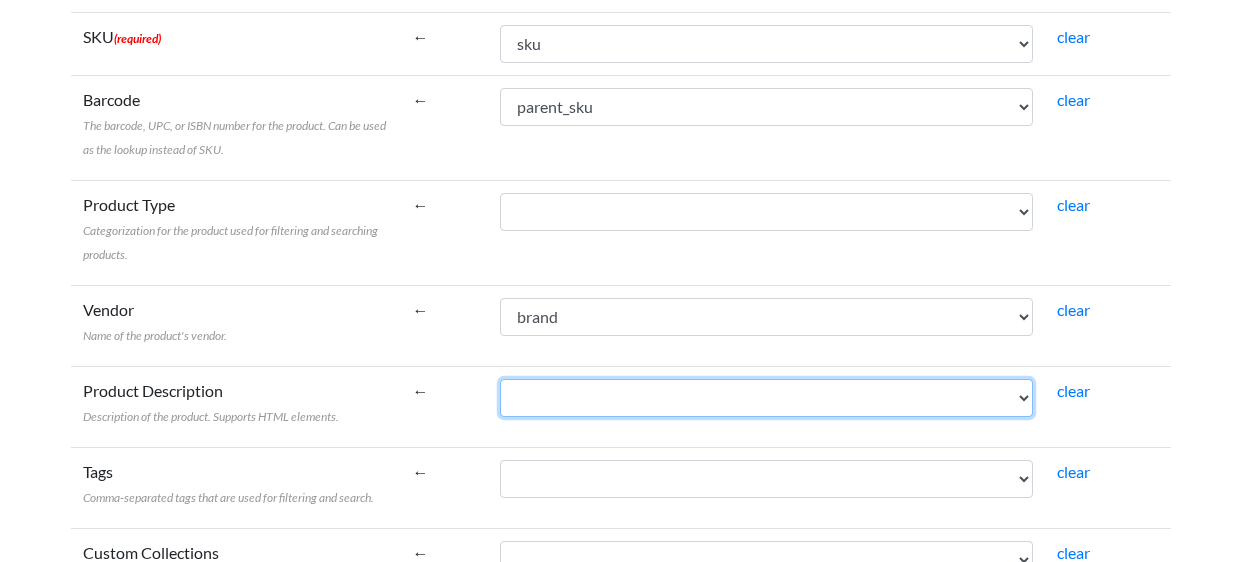 click on "status
parent_sku
brand
sku
name
pack_size
price
retail_price
seeds_flowering_type
seeds_feminised
seeds_variety
genetic_description
seeds_yield_filter
seeds_yield_indoor_filter
seeds_flowering_time
seeds_auto_harvest_time
seeds_thc_filter
seeds_cbd_filter
seeds_plant_height
seeds_taste_filter
seeds_effect_filter_2
alt_description
base_image
url_key" at bounding box center (766, 398) 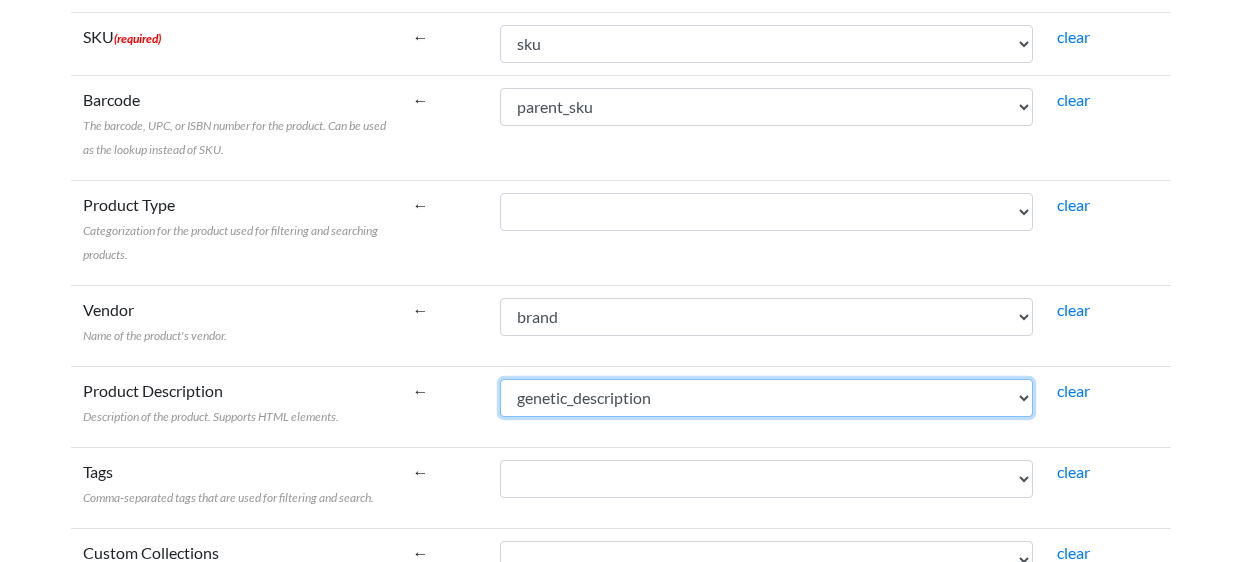 click on "status
parent_sku
brand
sku
name
pack_size
price
retail_price
seeds_flowering_type
seeds_feminised
seeds_variety
genetic_description
seeds_yield_filter
seeds_yield_indoor_filter
seeds_flowering_time
seeds_auto_harvest_time
seeds_thc_filter
seeds_cbd_filter
seeds_plant_height
seeds_taste_filter
seeds_effect_filter_2
alt_description
base_image
url_key" at bounding box center [766, 398] 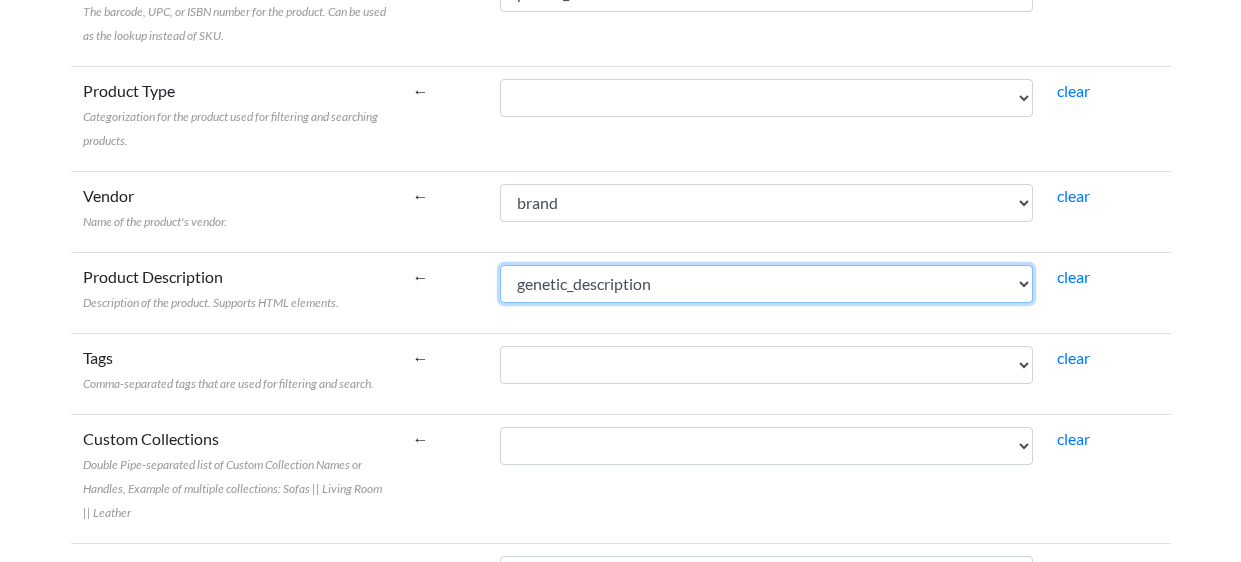 scroll, scrollTop: 628, scrollLeft: 0, axis: vertical 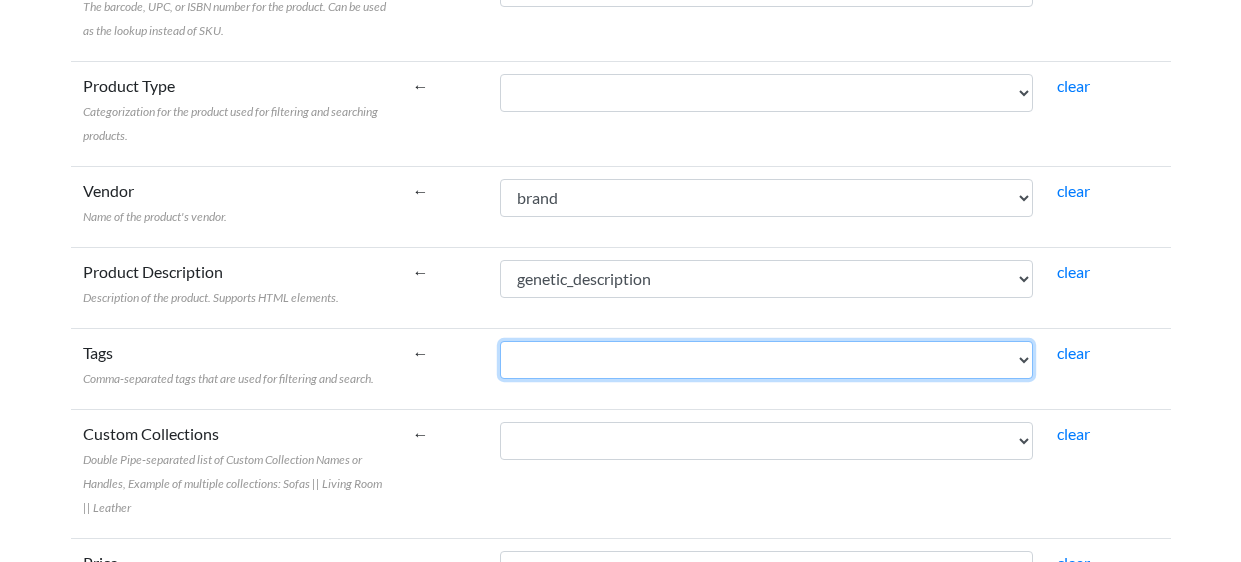 click on "status
parent_sku
brand
sku
name
pack_size
price
retail_price
seeds_flowering_type
seeds_feminised
seeds_variety
genetic_description
seeds_yield_filter
seeds_yield_indoor_filter
seeds_flowering_time
seeds_auto_harvest_time
seeds_thc_filter
seeds_cbd_filter
seeds_plant_height
seeds_taste_filter
seeds_effect_filter_2
alt_description
base_image
url_key" at bounding box center [766, 360] 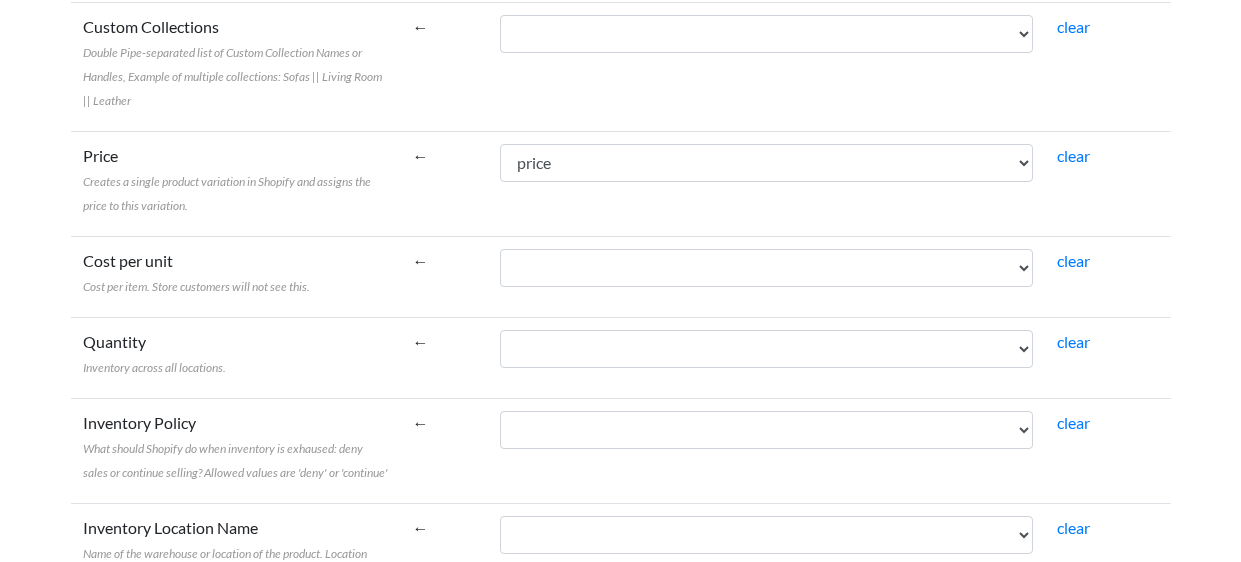 scroll, scrollTop: 1059, scrollLeft: 0, axis: vertical 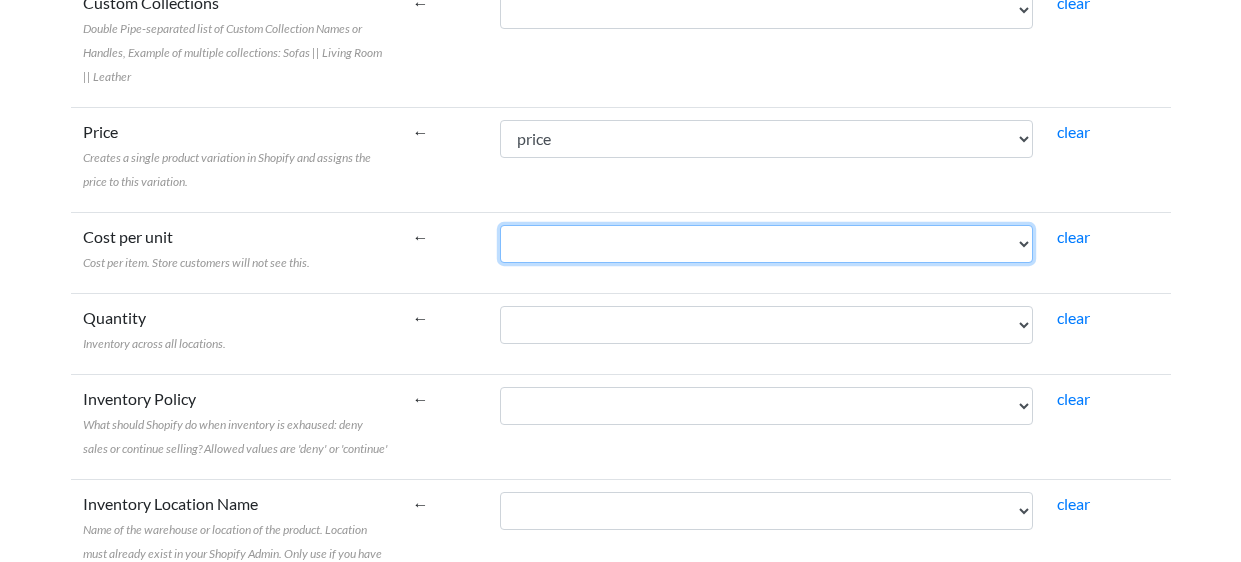 click on "status
parent_sku
brand
sku
name
pack_size
price
retail_price
seeds_flowering_type
seeds_feminised
seeds_variety
genetic_description
seeds_yield_filter
seeds_yield_indoor_filter
seeds_flowering_time
seeds_auto_harvest_time
seeds_thc_filter
seeds_cbd_filter
seeds_plant_height
seeds_taste_filter
seeds_effect_filter_2
alt_description
base_image
url_key" at bounding box center (766, 244) 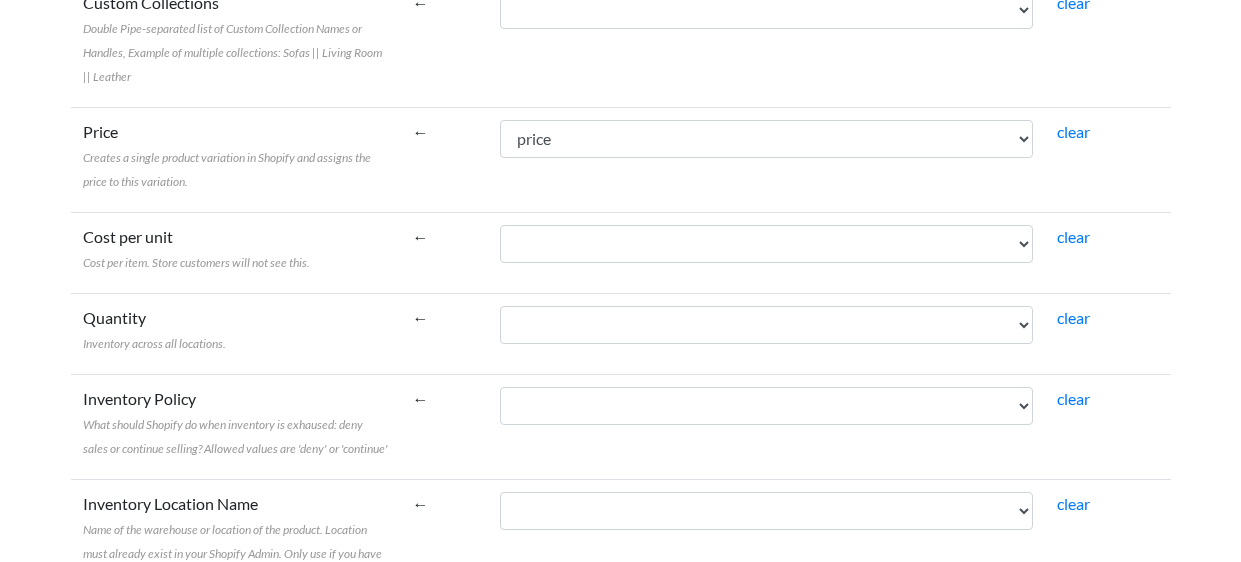 click on "Cost per unit   Cost per item. Store customers will not see this." at bounding box center [236, 252] 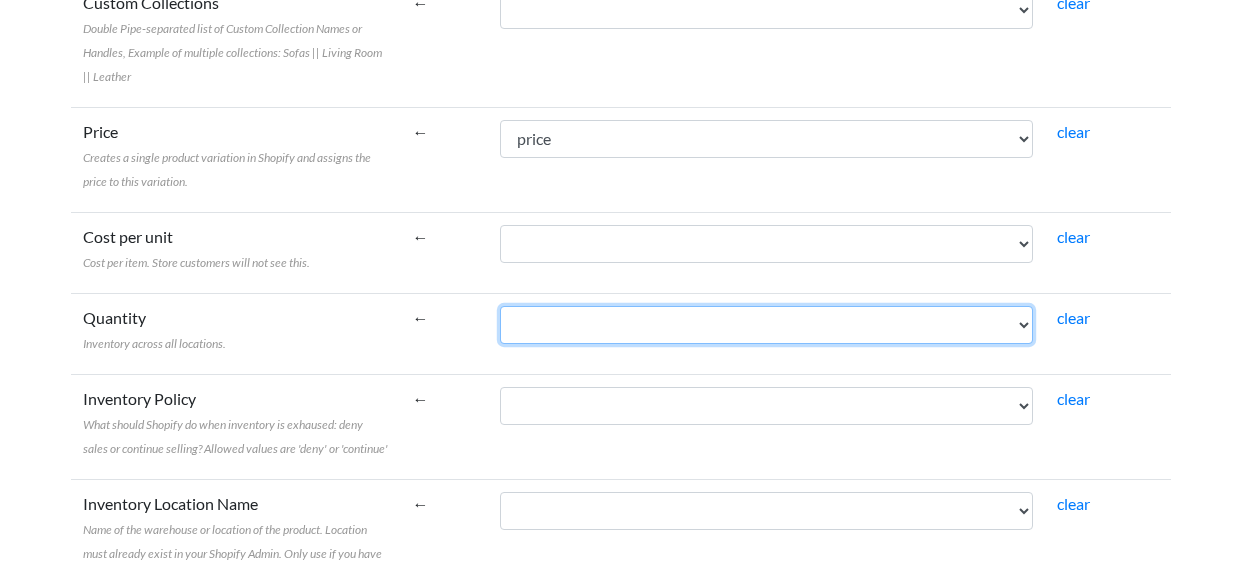 click on "status
parent_sku
brand
sku
name
pack_size
price
retail_price
seeds_flowering_type
seeds_feminised
seeds_variety
genetic_description
seeds_yield_filter
seeds_yield_indoor_filter
seeds_flowering_time
seeds_auto_harvest_time
seeds_thc_filter
seeds_cbd_filter
seeds_plant_height
seeds_taste_filter
seeds_effect_filter_2
alt_description
base_image
url_key" at bounding box center [766, 325] 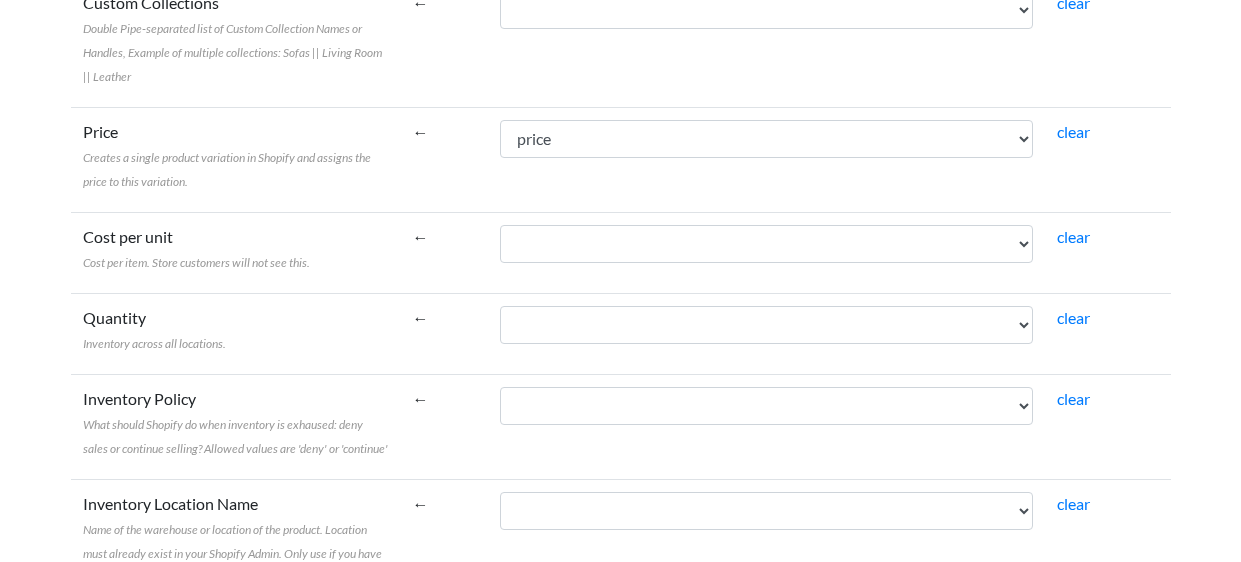 click on "Quantity   Inventory across all locations." at bounding box center [236, 333] 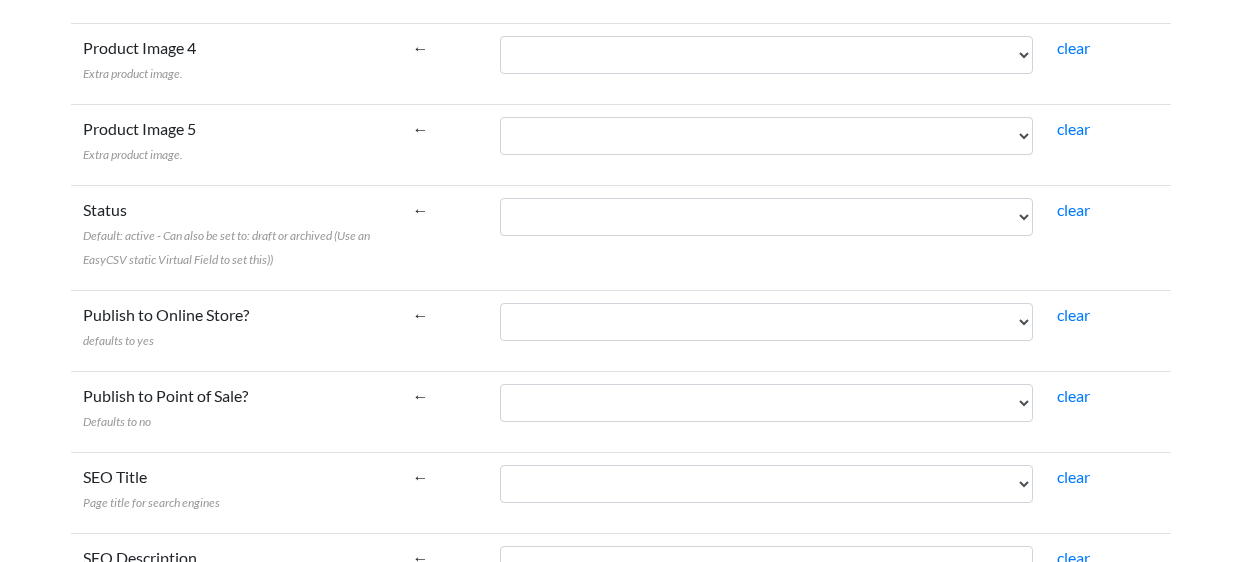 scroll, scrollTop: 1975, scrollLeft: 0, axis: vertical 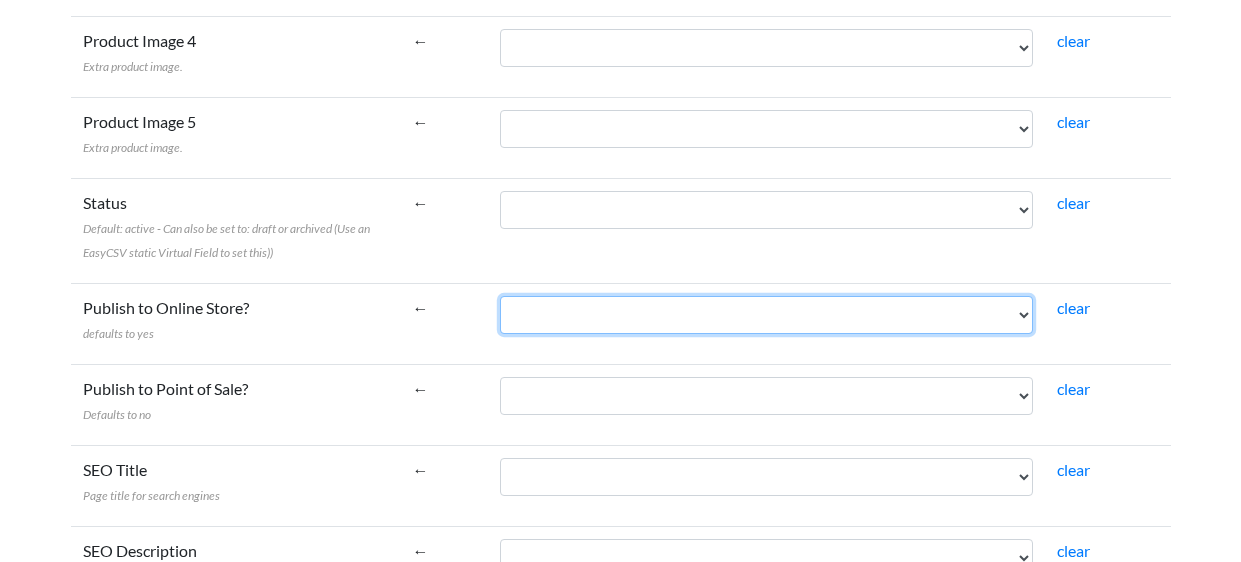 click on "status
parent_sku
brand
sku
name
pack_size
price
retail_price
seeds_flowering_type
seeds_feminised
seeds_variety
genetic_description
seeds_yield_filter
seeds_yield_indoor_filter
seeds_flowering_time
seeds_auto_harvest_time
seeds_thc_filter
seeds_cbd_filter
seeds_plant_height
seeds_taste_filter
seeds_effect_filter_2
alt_description
base_image
url_key" at bounding box center [766, 315] 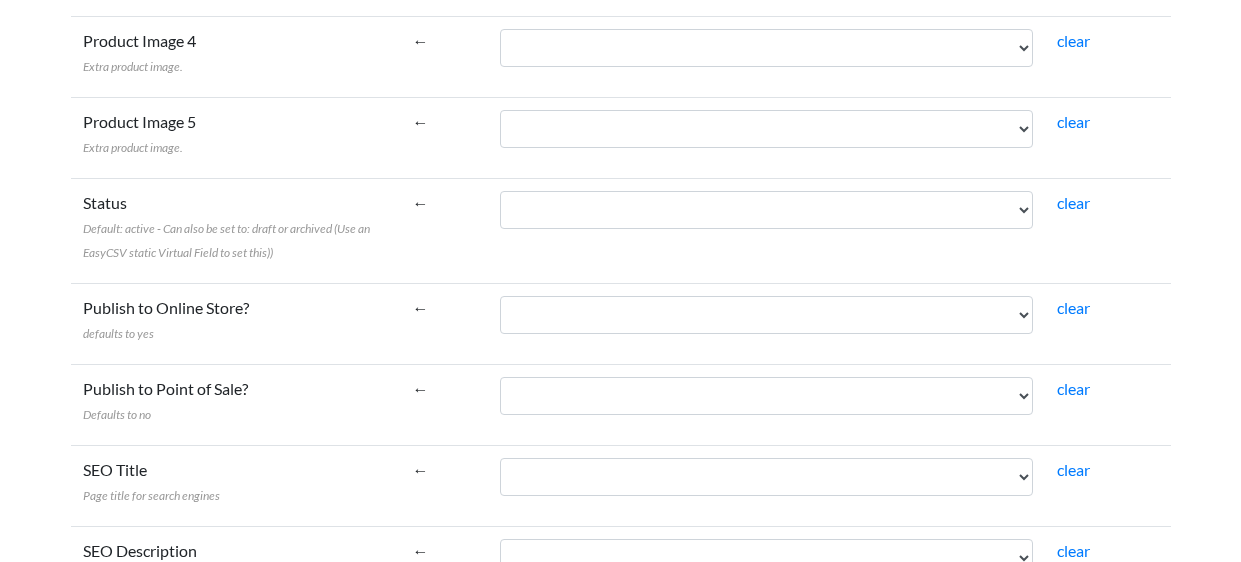 click on "←" at bounding box center (445, 230) 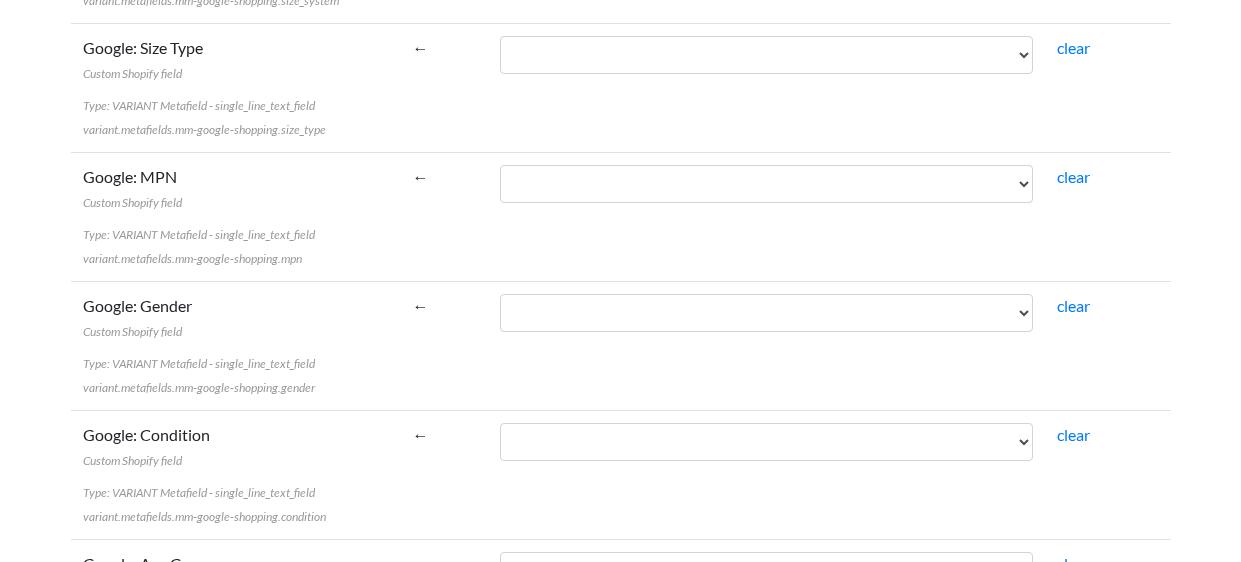 scroll, scrollTop: 5072, scrollLeft: 0, axis: vertical 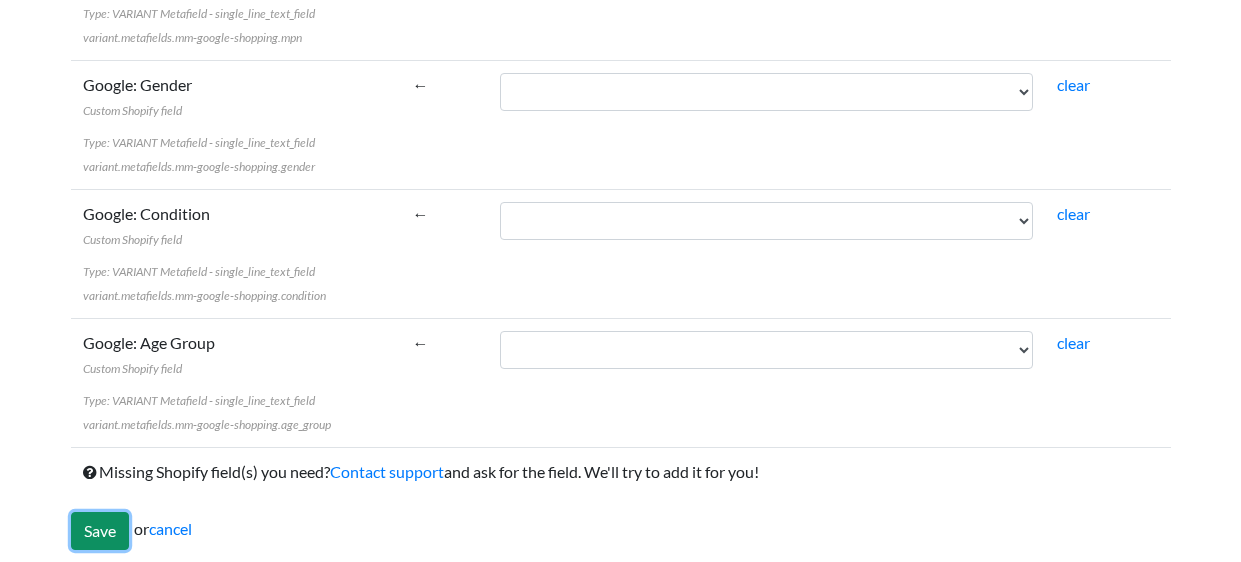 click on "Save" at bounding box center [100, 531] 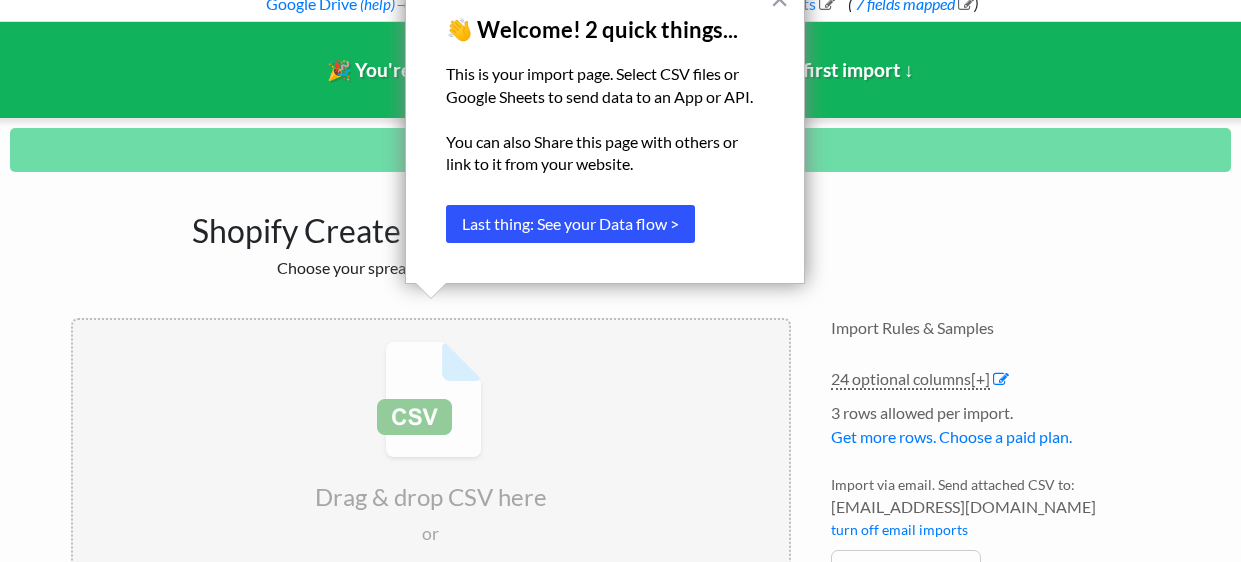 scroll, scrollTop: 89, scrollLeft: 0, axis: vertical 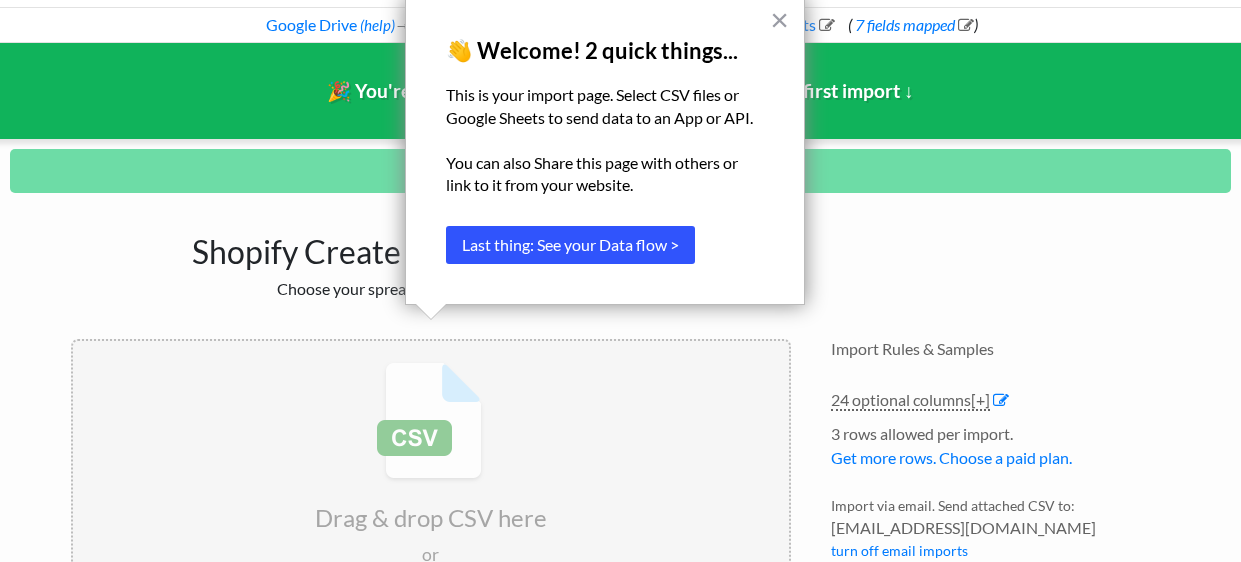 click on "Last thing: See your Data flow >" at bounding box center [570, 245] 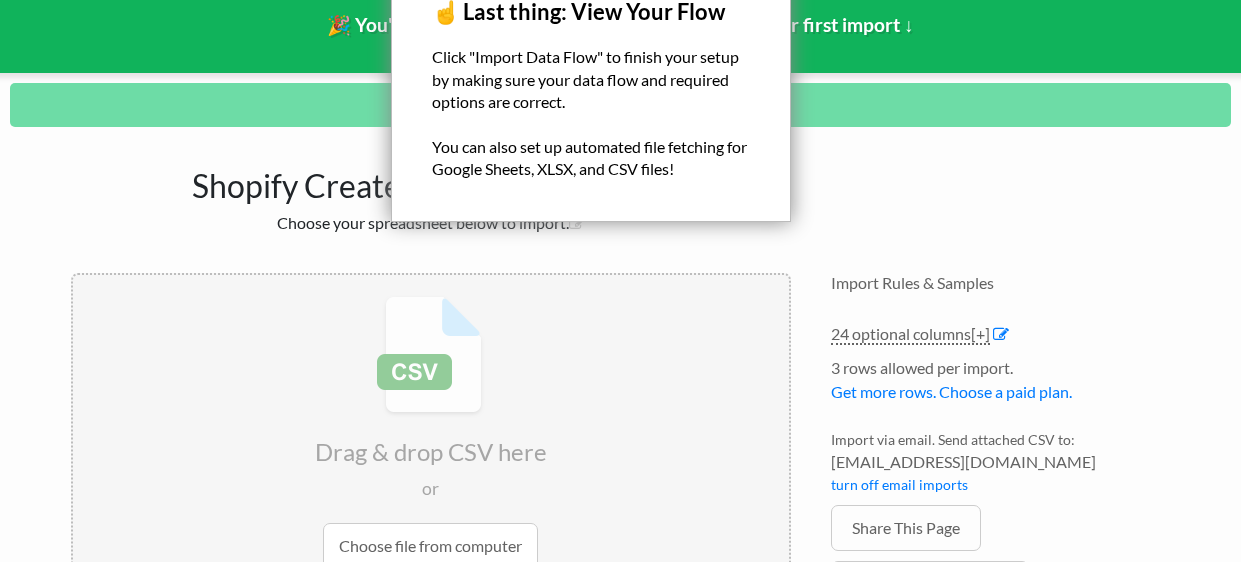 scroll, scrollTop: 331, scrollLeft: 0, axis: vertical 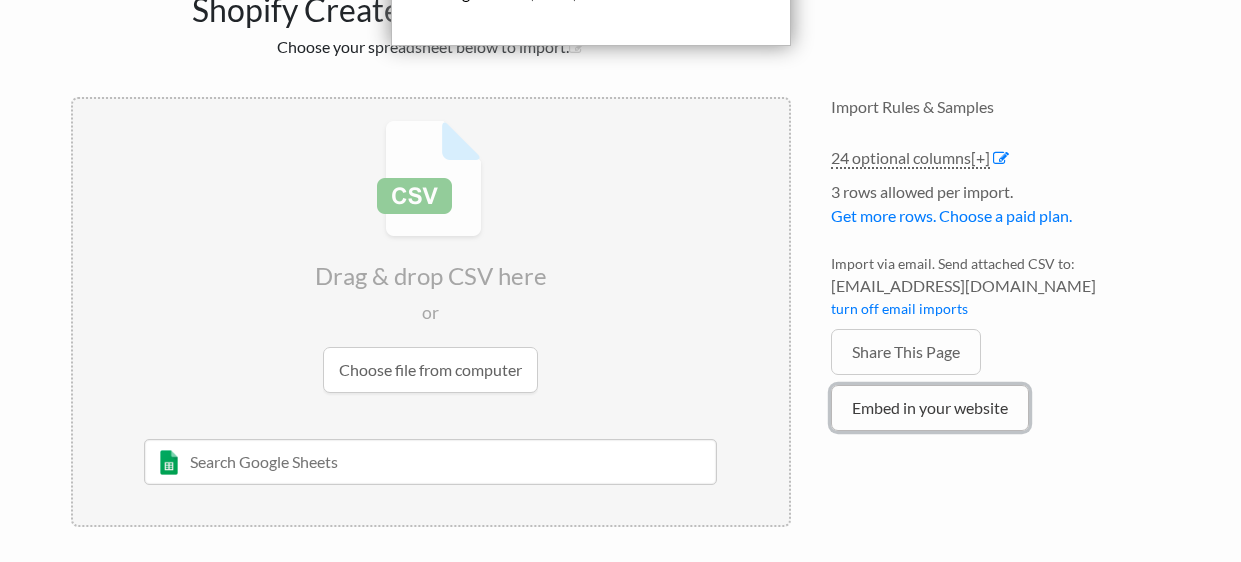 click on "Embed in your website" at bounding box center (930, 408) 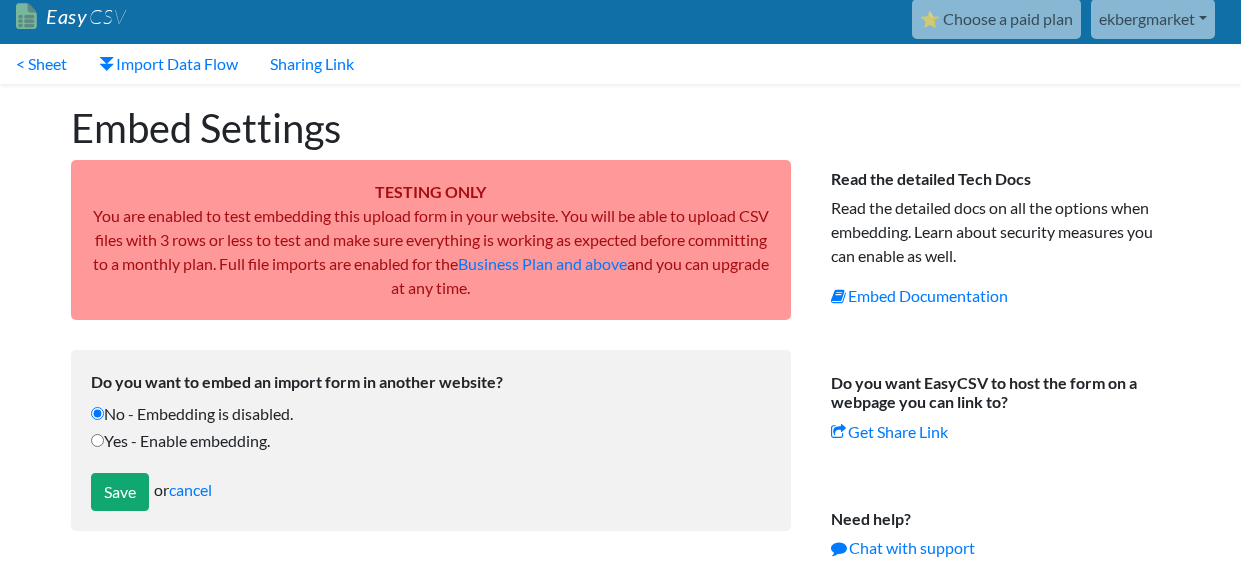 scroll, scrollTop: 0, scrollLeft: 0, axis: both 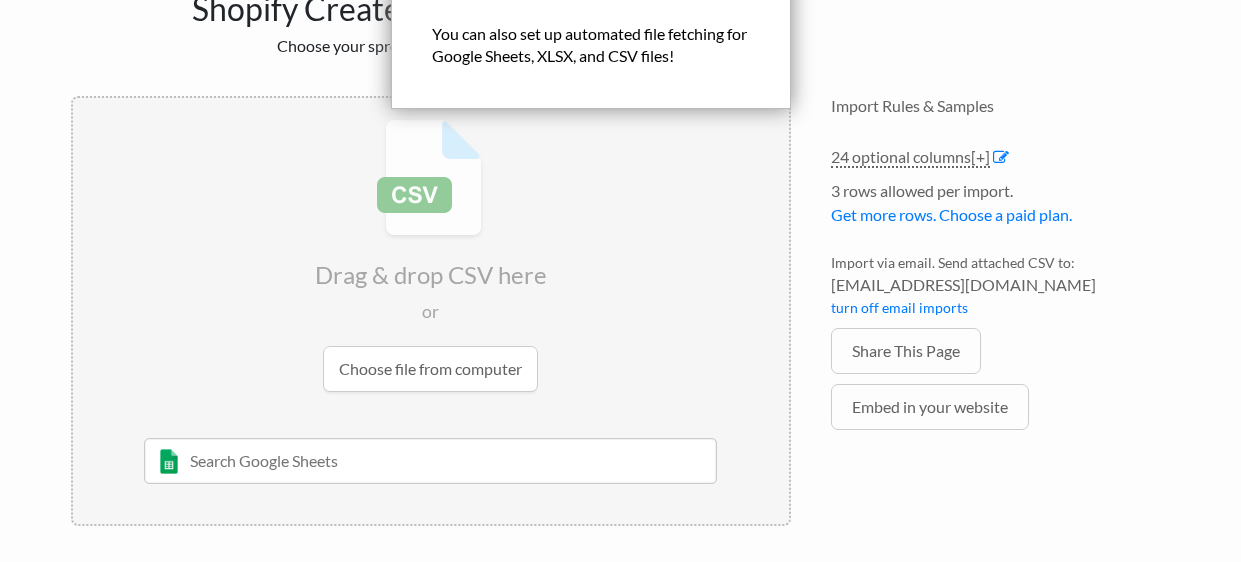 click at bounding box center [430, 461] 